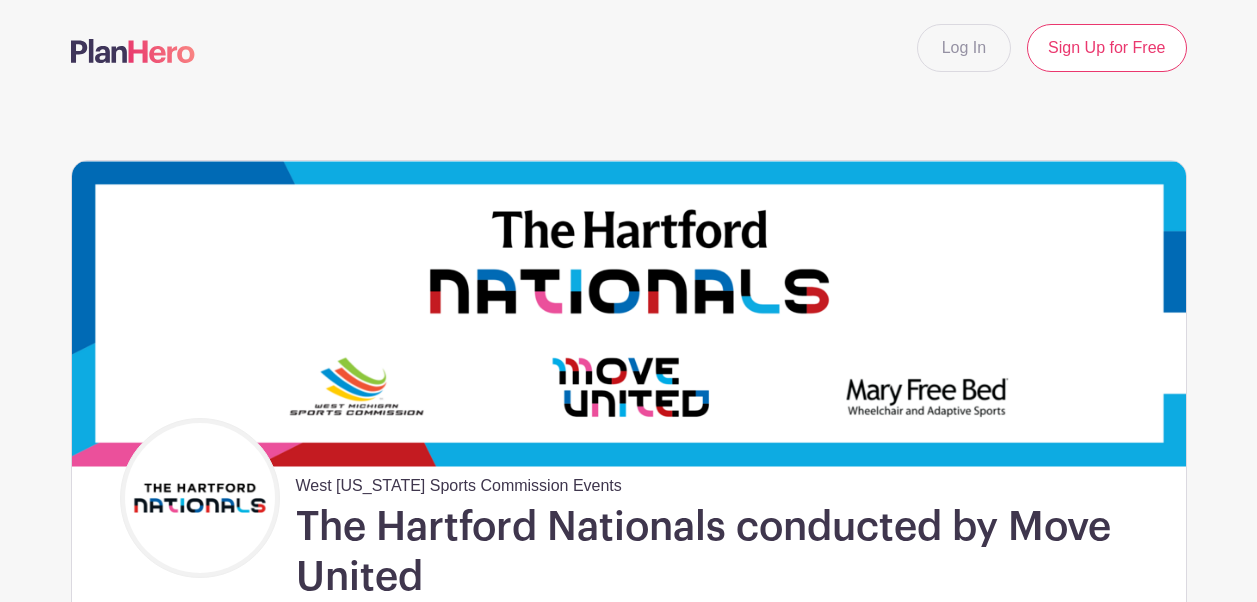 scroll, scrollTop: 0, scrollLeft: 0, axis: both 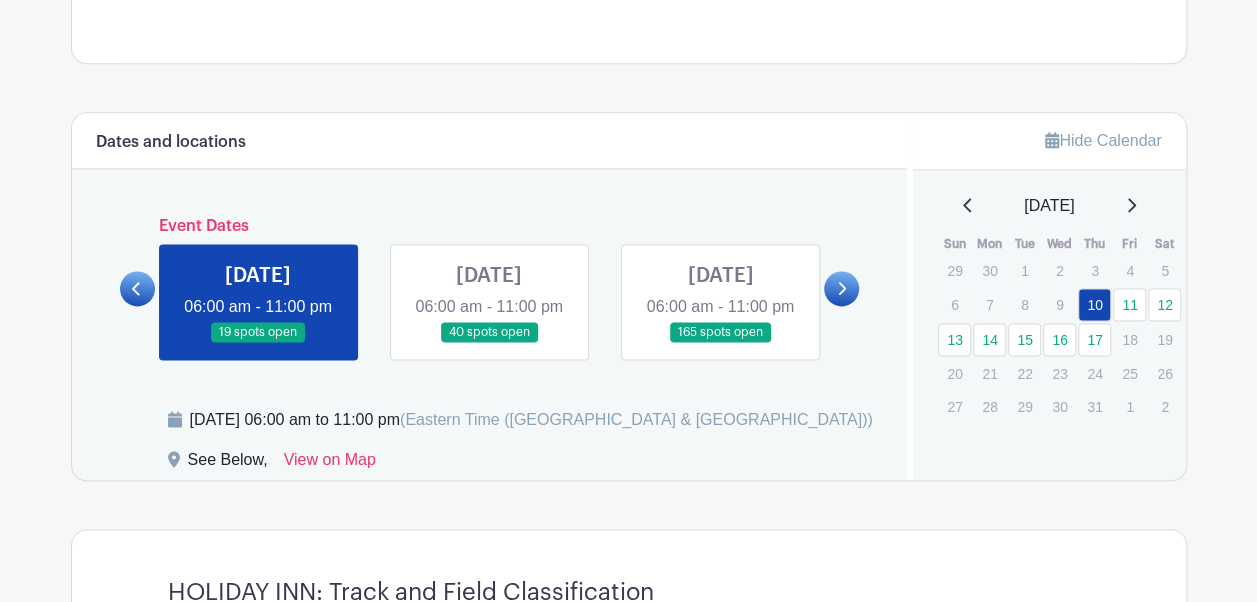 click at bounding box center [841, 288] 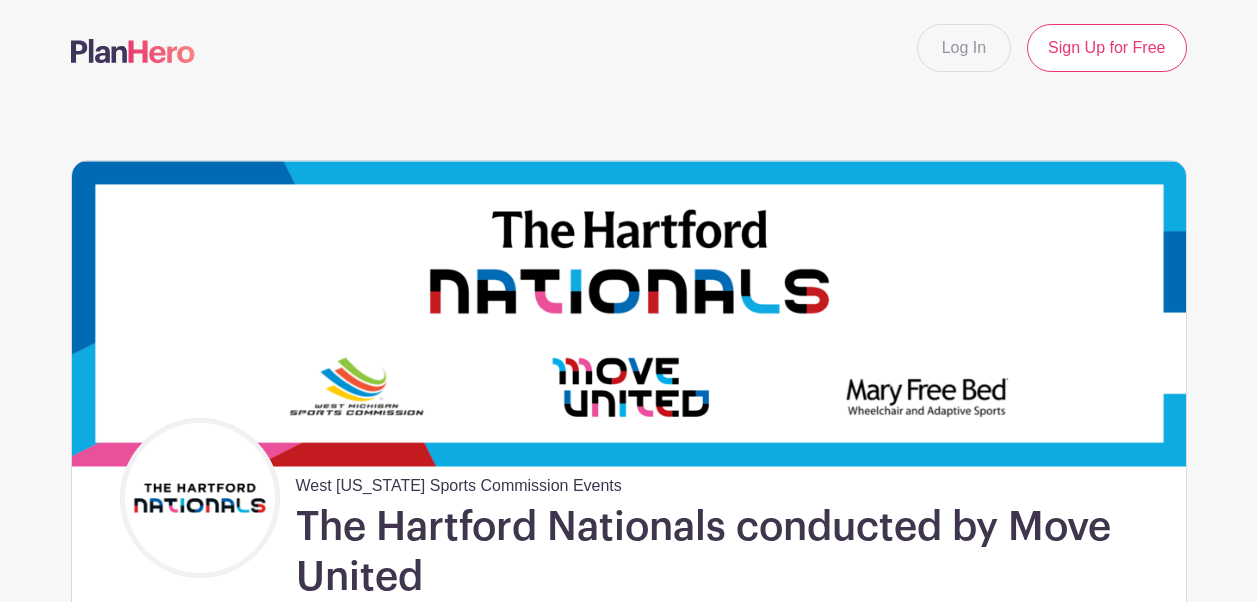 scroll, scrollTop: 0, scrollLeft: 0, axis: both 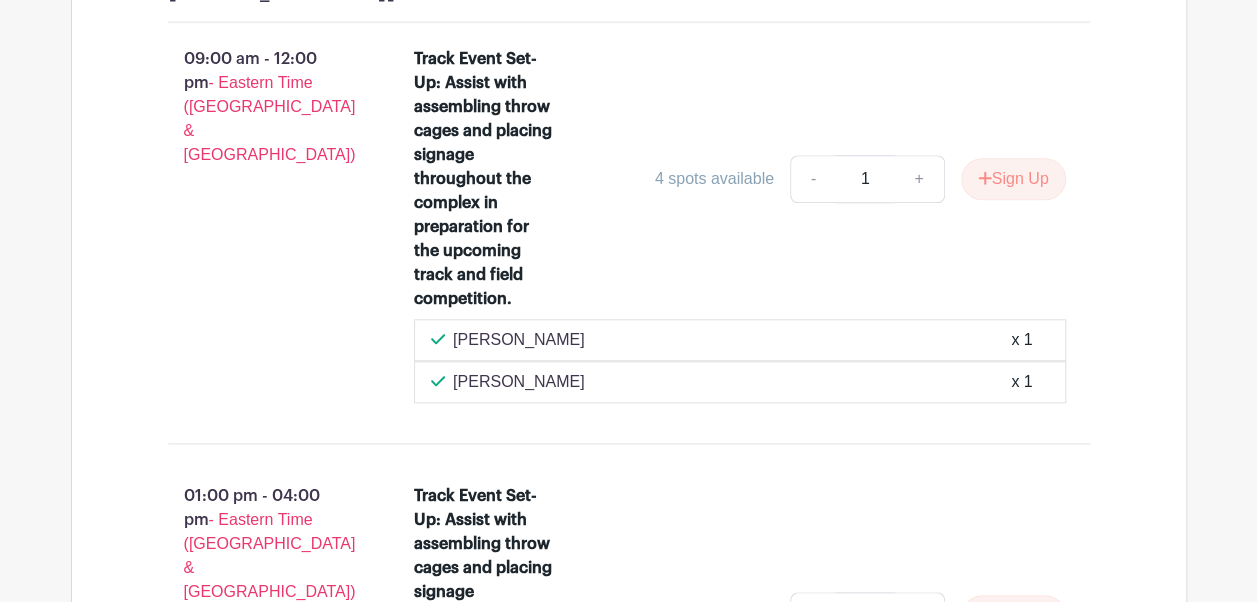 click on "[PERSON_NAME]" at bounding box center (519, 340) 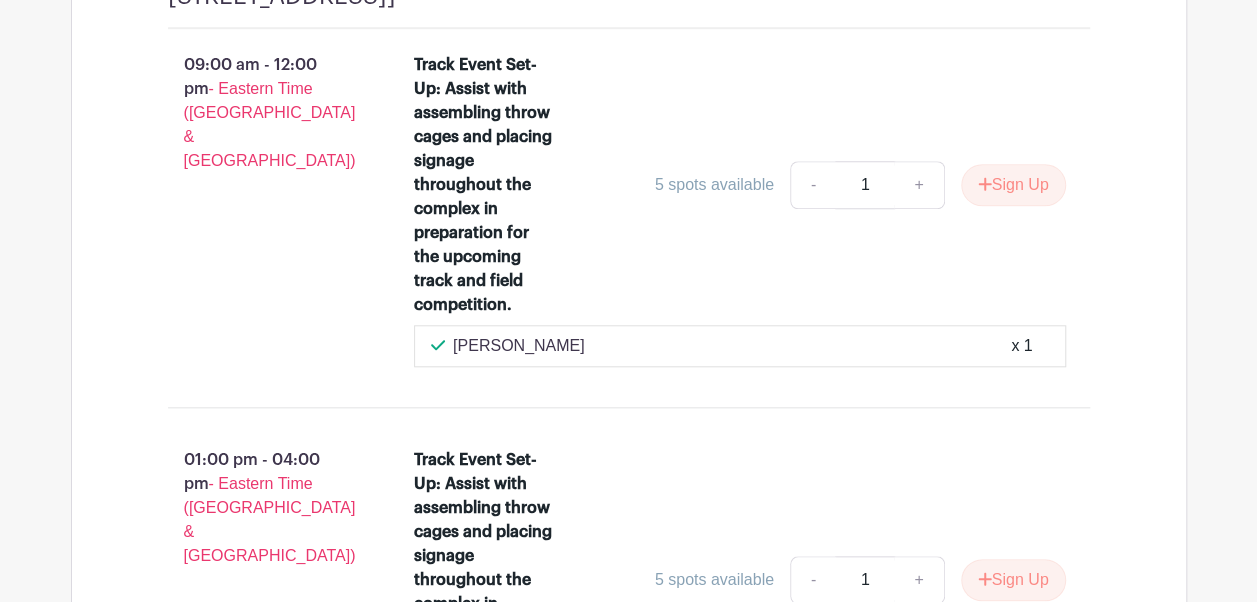 scroll, scrollTop: 4572, scrollLeft: 0, axis: vertical 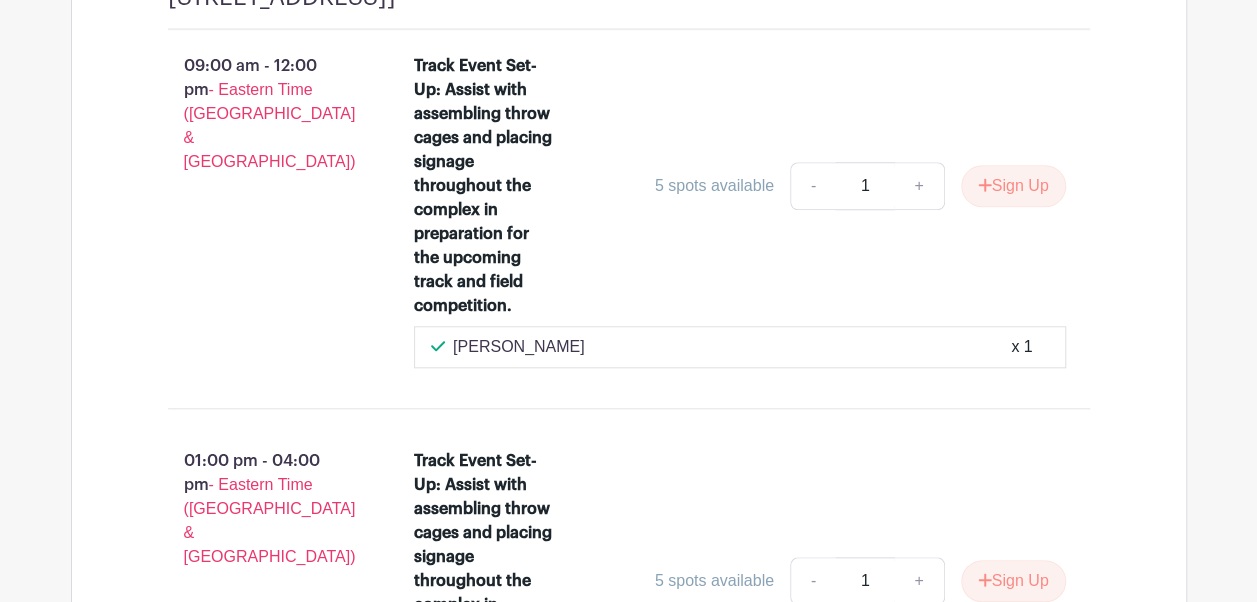 click on "[PERSON_NAME]" at bounding box center (519, 347) 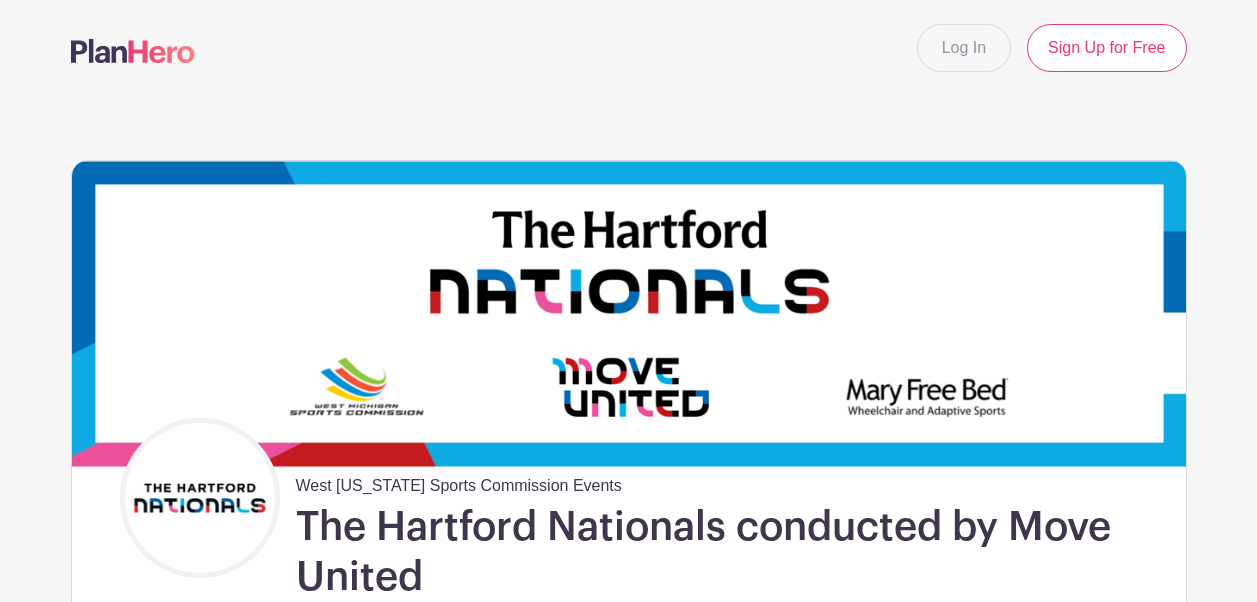 scroll, scrollTop: 4686, scrollLeft: 0, axis: vertical 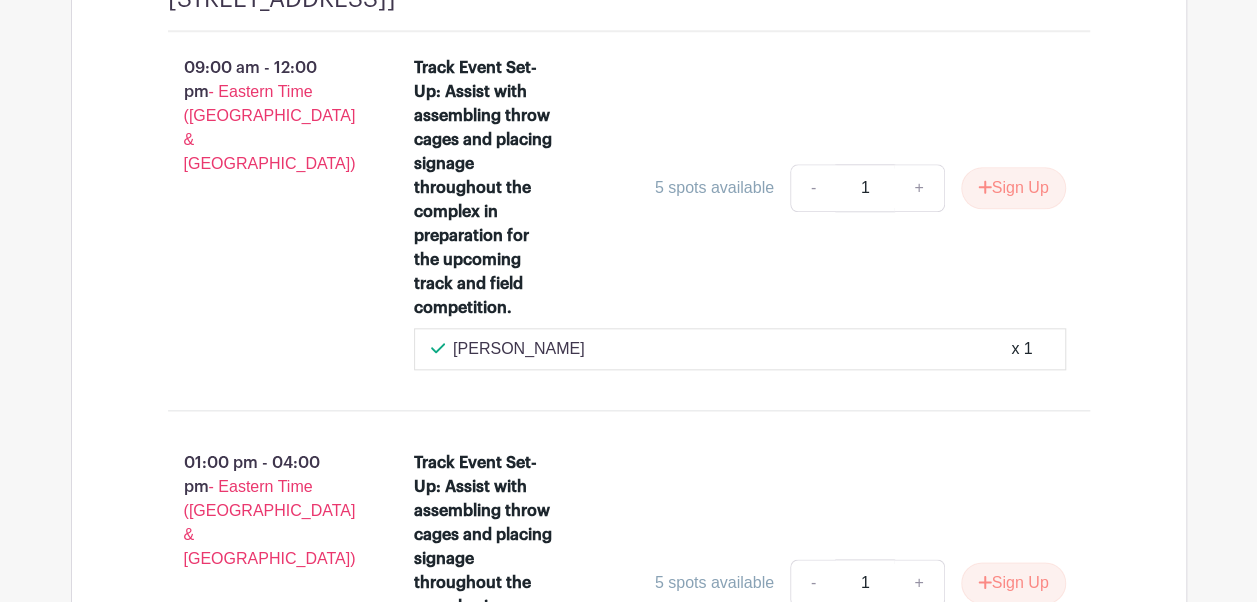 click 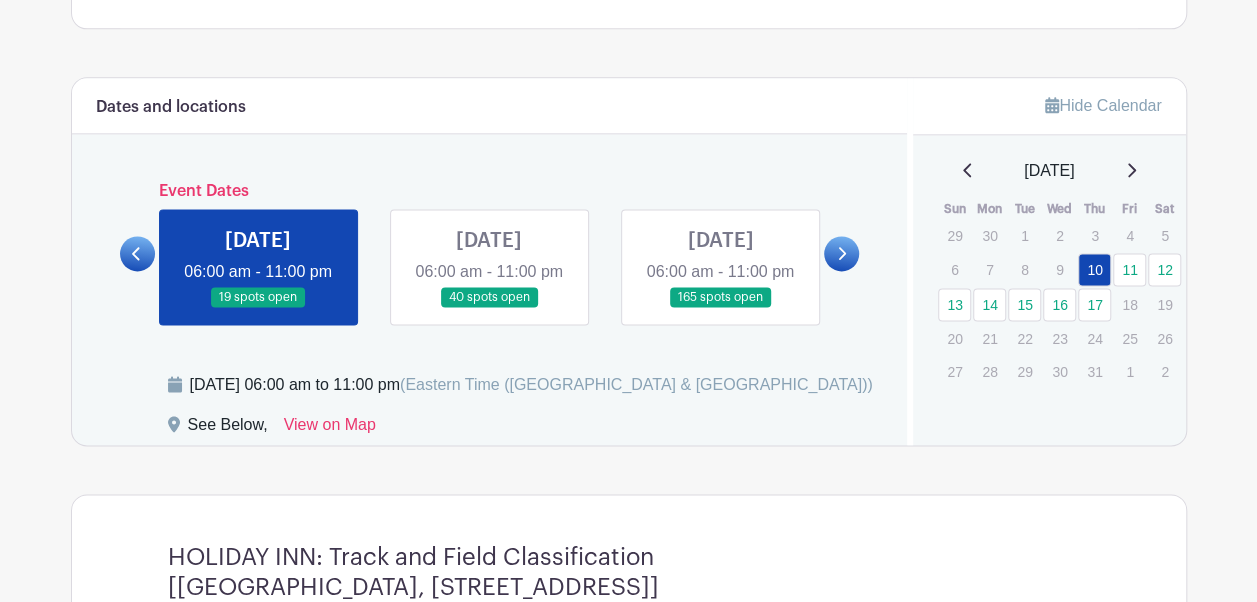 scroll, scrollTop: 1304, scrollLeft: 0, axis: vertical 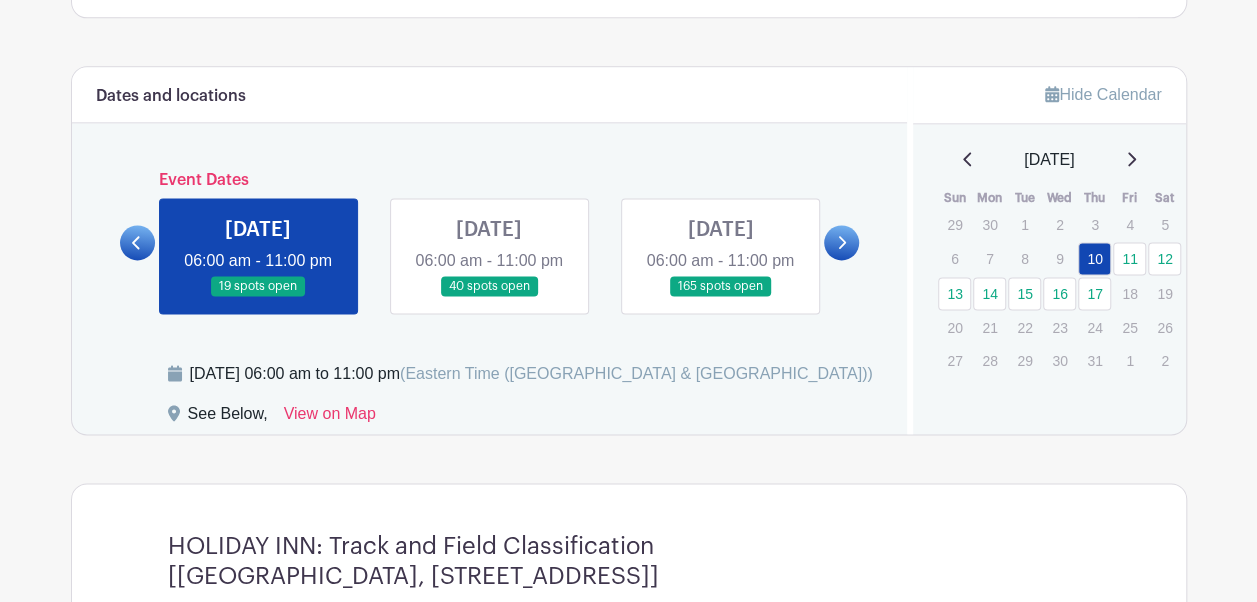 click 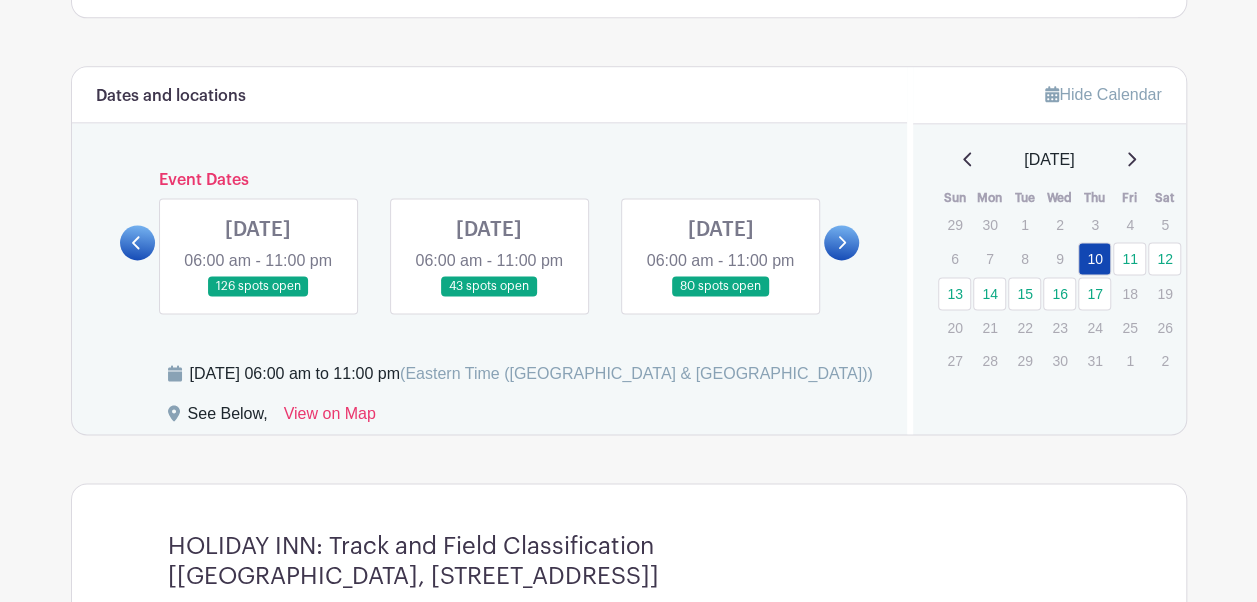 click at bounding box center [489, 297] 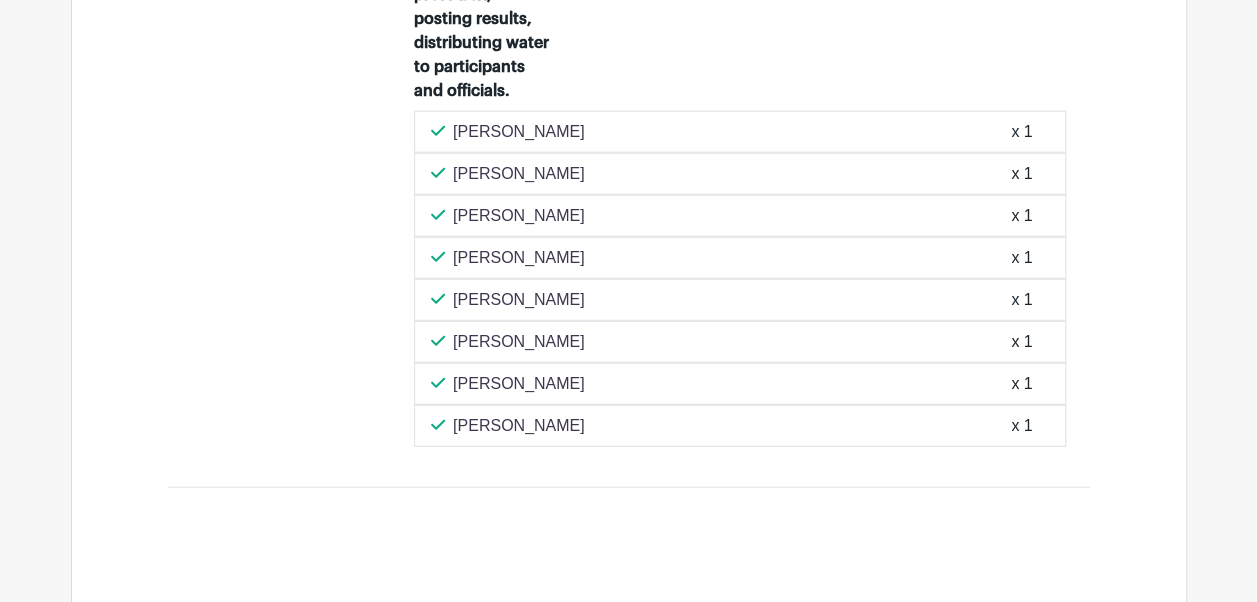 scroll, scrollTop: 2412, scrollLeft: 0, axis: vertical 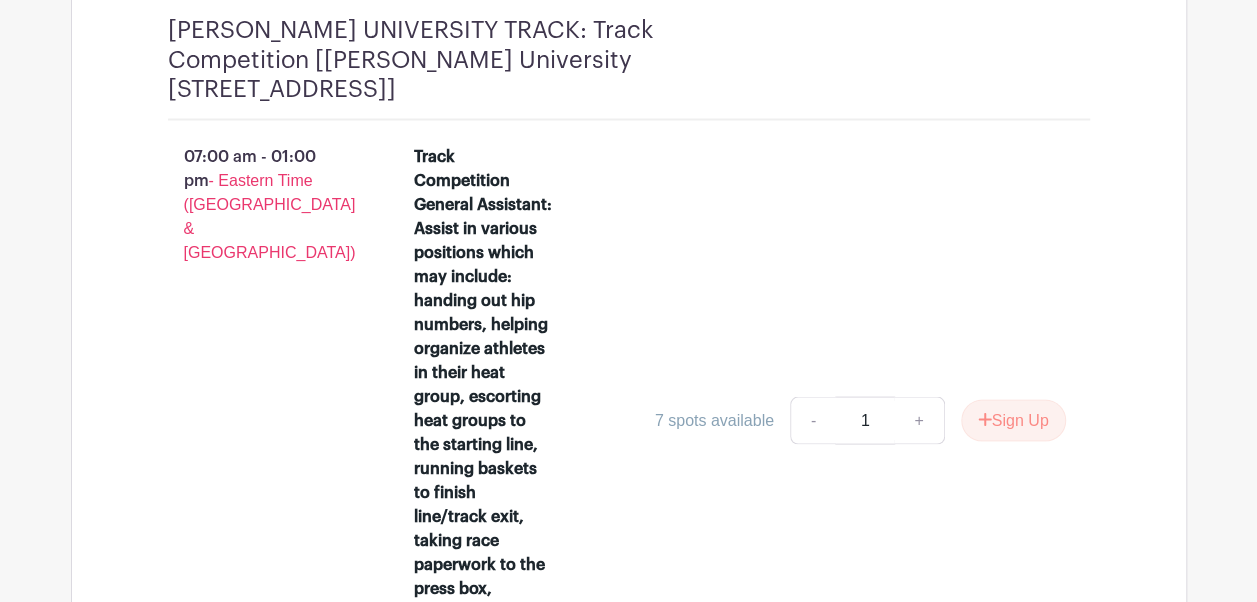 drag, startPoint x: 713, startPoint y: 438, endPoint x: 494, endPoint y: 362, distance: 231.81242 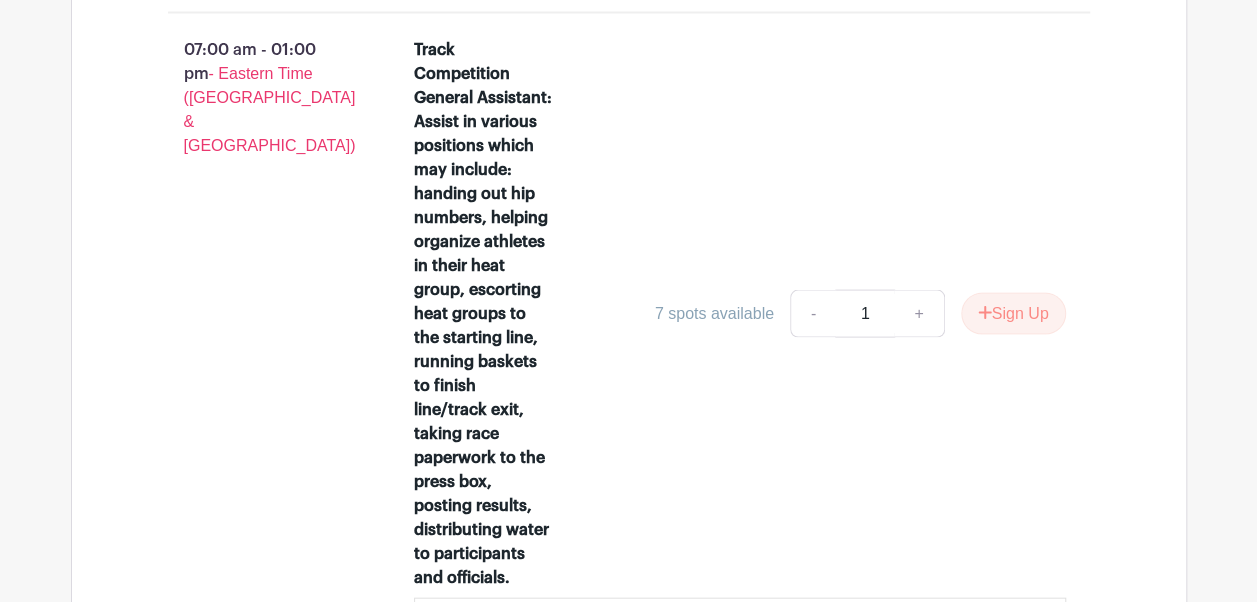 scroll, scrollTop: 1927, scrollLeft: 0, axis: vertical 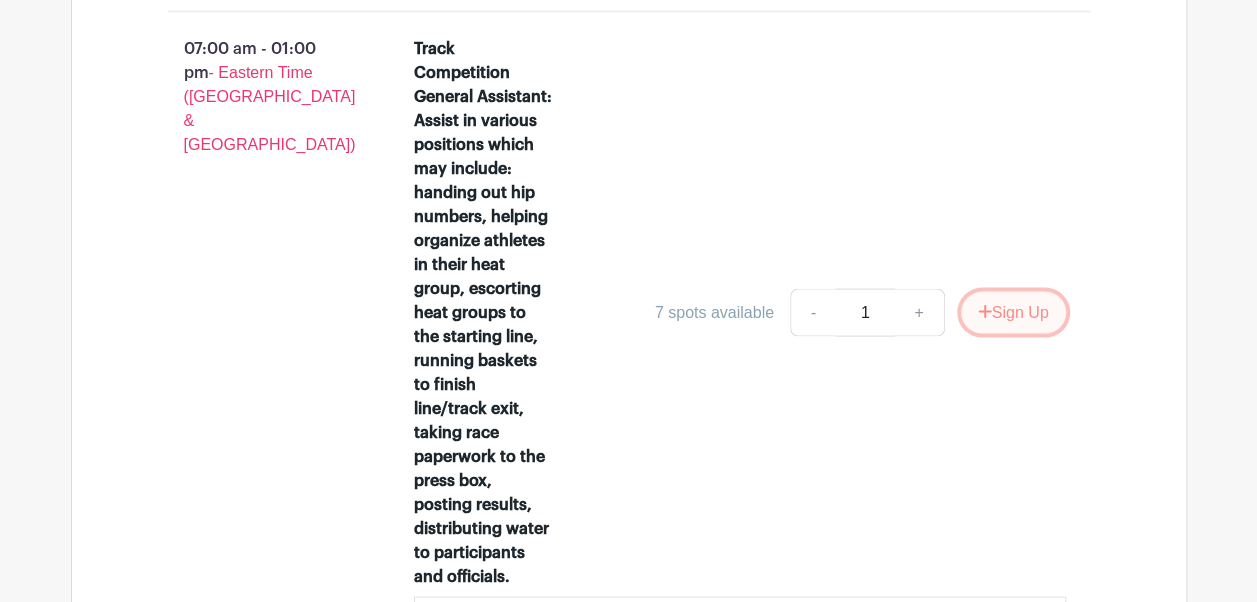 click on "Sign Up" at bounding box center [1013, 313] 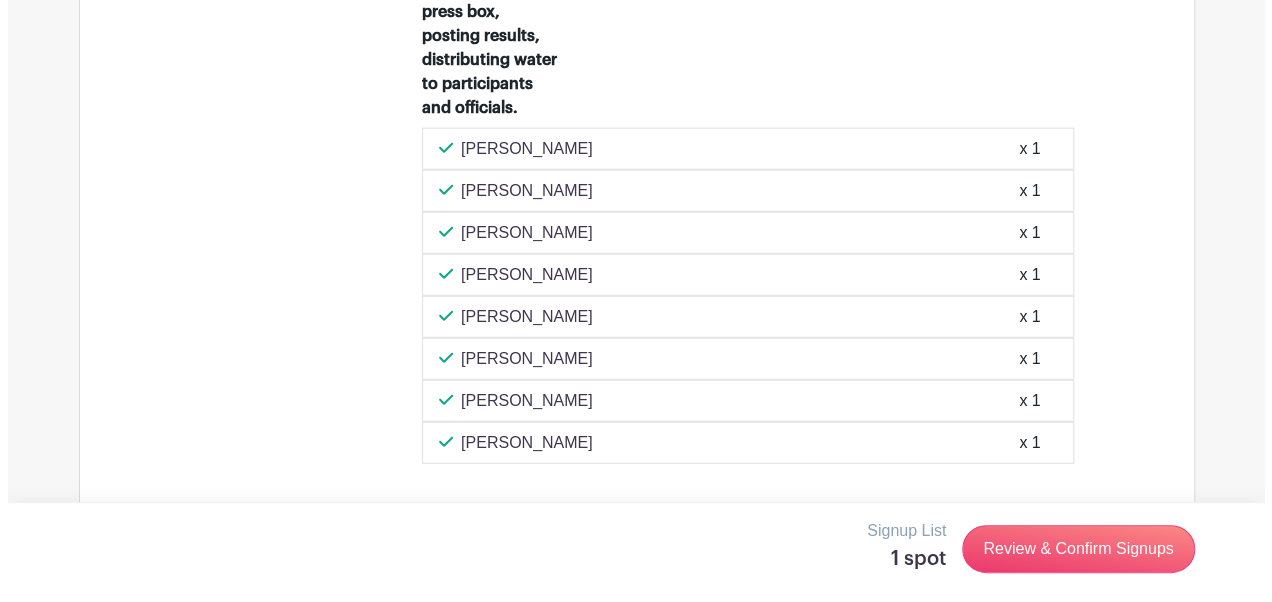 scroll, scrollTop: 2389, scrollLeft: 0, axis: vertical 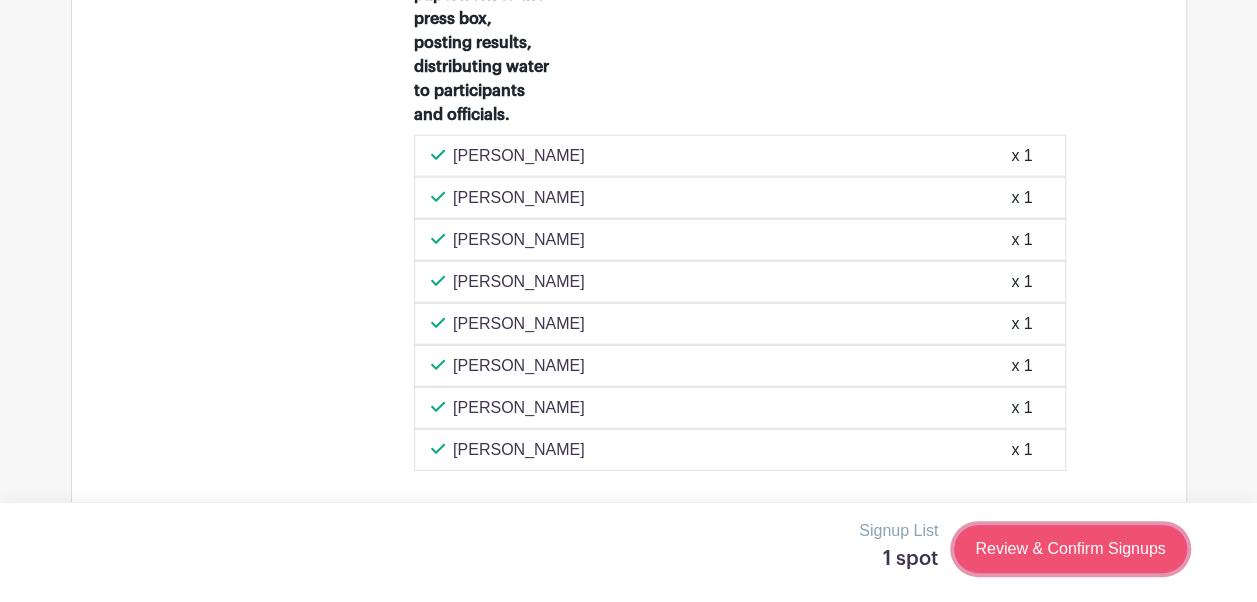 click on "Review & Confirm Signups" at bounding box center (1070, 549) 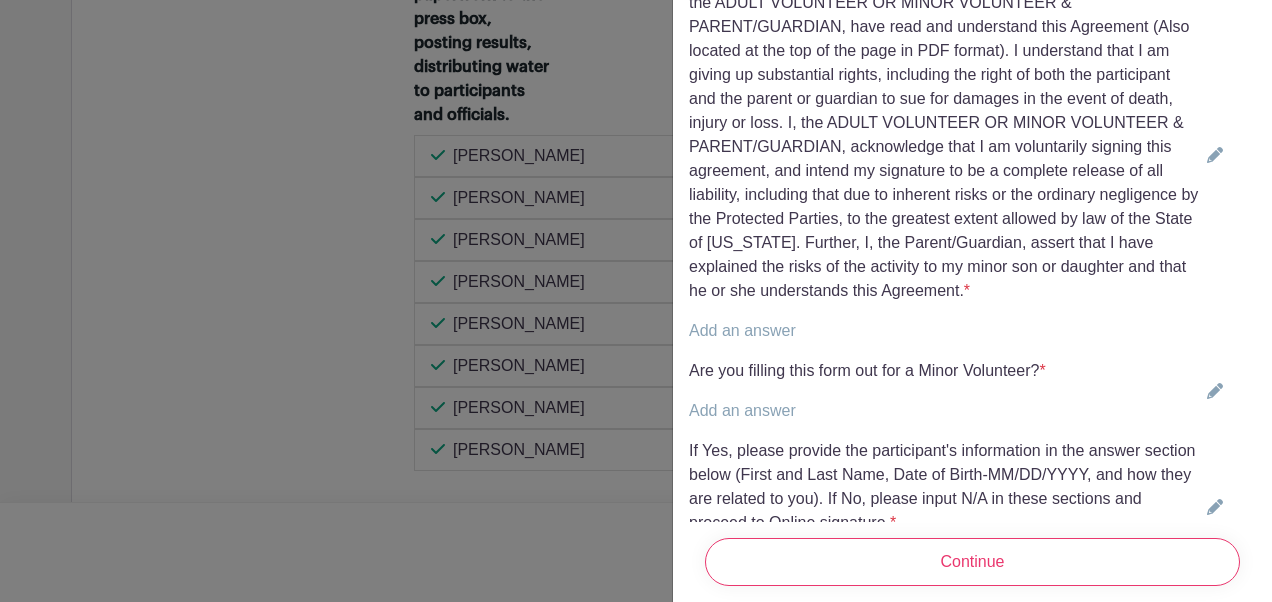 scroll, scrollTop: 782, scrollLeft: 0, axis: vertical 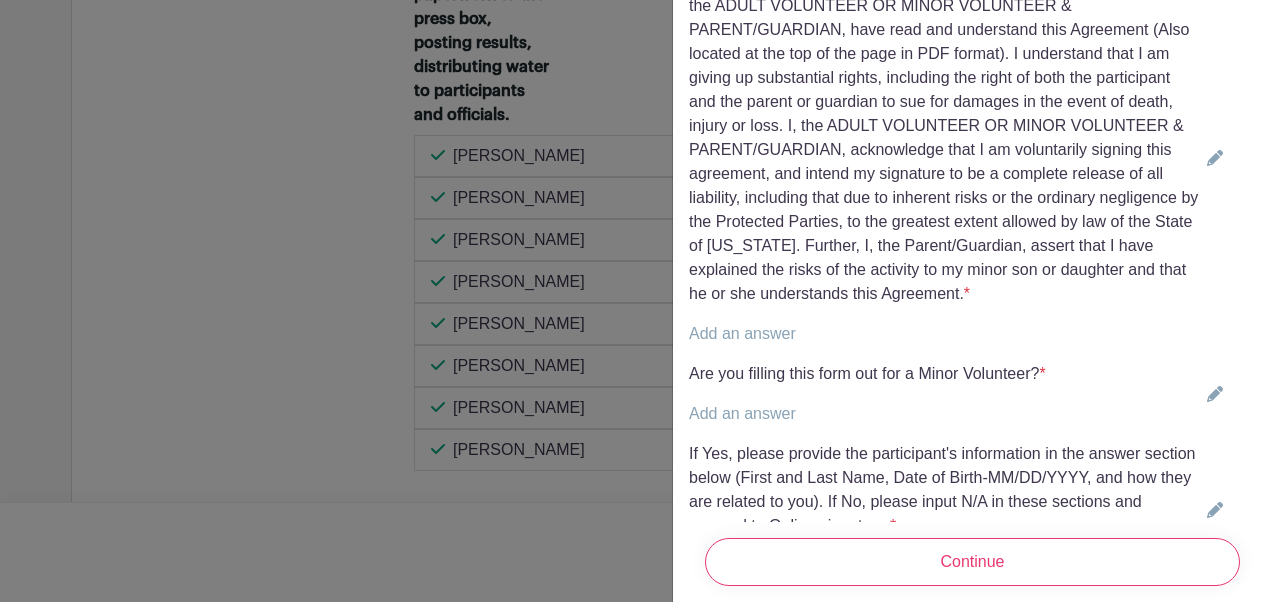 click on "Acknowledgment of Understanding: By selecting the bubble below, I, the ADULT VOLUNTEER OR MINOR VOLUNTEER & PARENT/GUARDIAN, have read and understand this Agreement (Also located at the top of the page in PDF format). I understand that I am giving up substantial rights, including the right of both the participant and the parent or guardian to sue for damages in the event of death, injury or loss. I, the ADULT VOLUNTEER OR MINOR VOLUNTEER & PARENT/GUARDIAN, acknowledge that I am voluntarily signing this agreement, and intend my signature to be a complete release of all liability, including that due to inherent risks or the ordinary negligence by the Protected Parties, to the greatest extent allowed by law of the State of [US_STATE]. Further, I, the Parent/Guardian, assert that I have explained the risks of the activity to my minor son or daughter and that he or she understands this Agreement.
*" at bounding box center (944, 158) 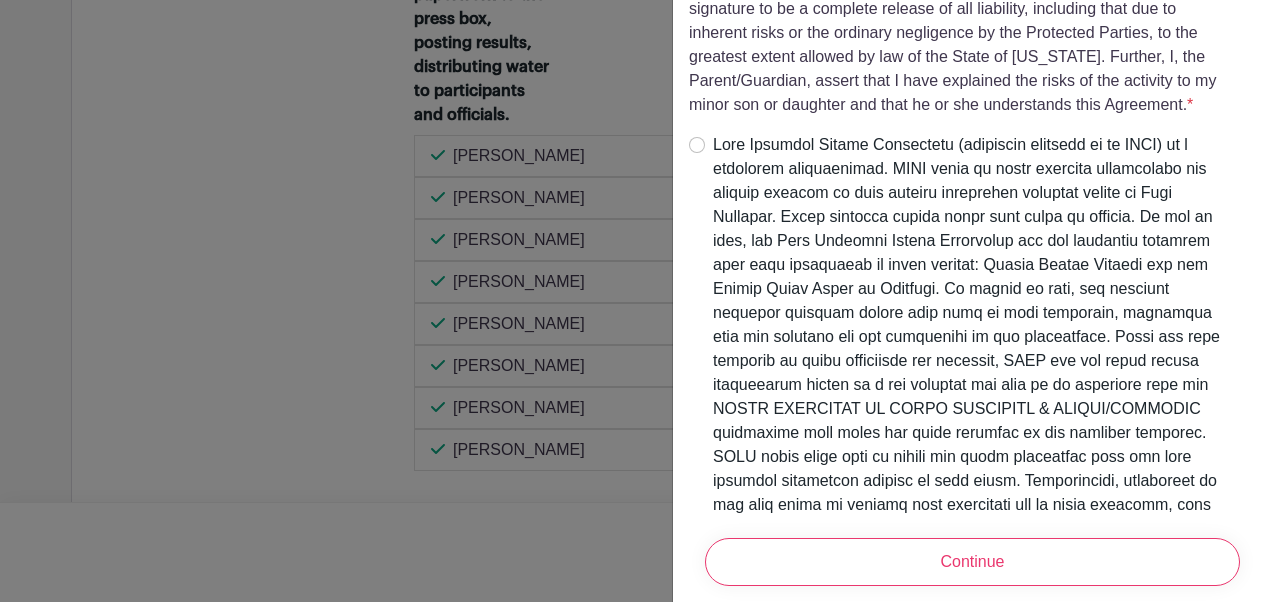 scroll, scrollTop: 965, scrollLeft: 0, axis: vertical 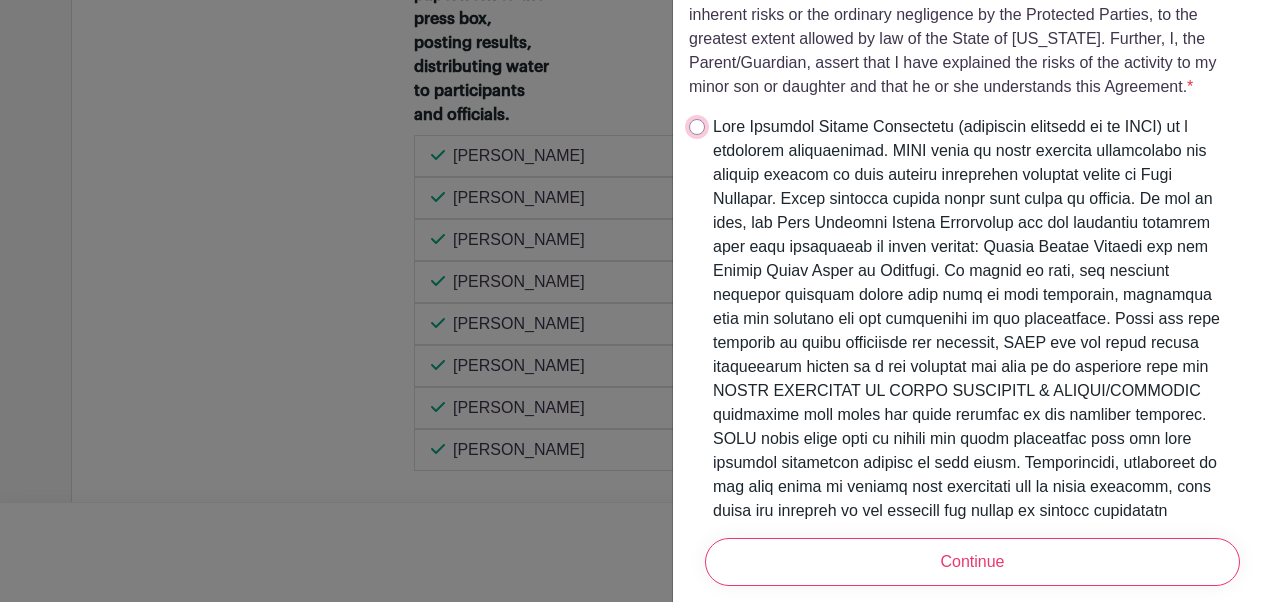 click at bounding box center (697, 127) 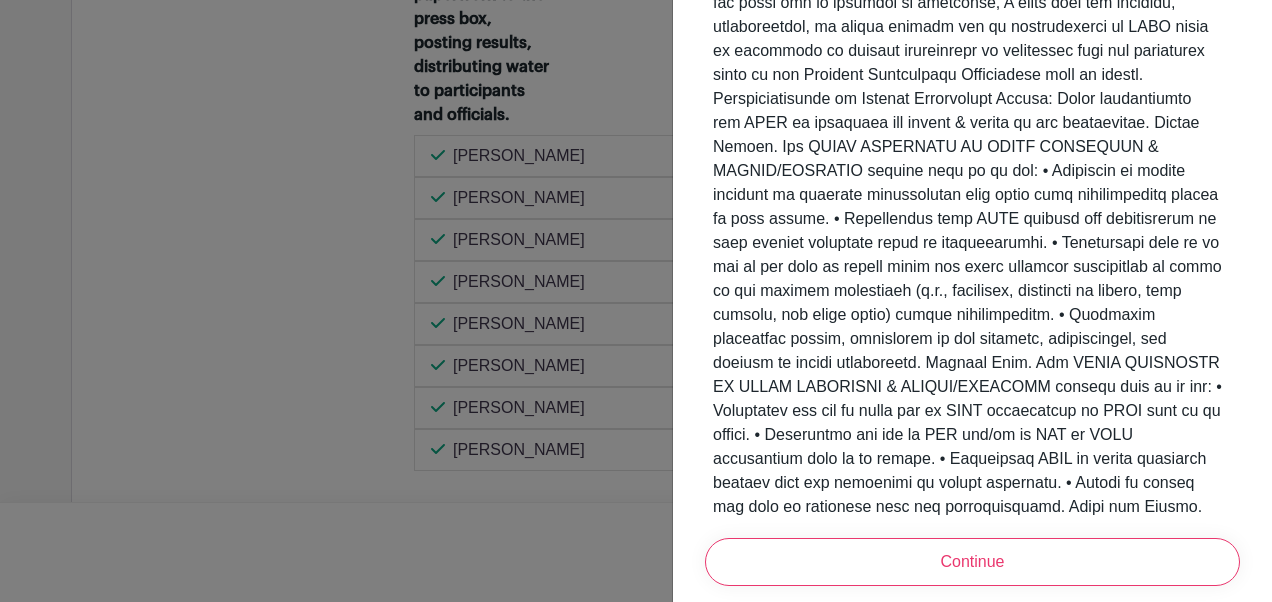 scroll, scrollTop: 4171, scrollLeft: 0, axis: vertical 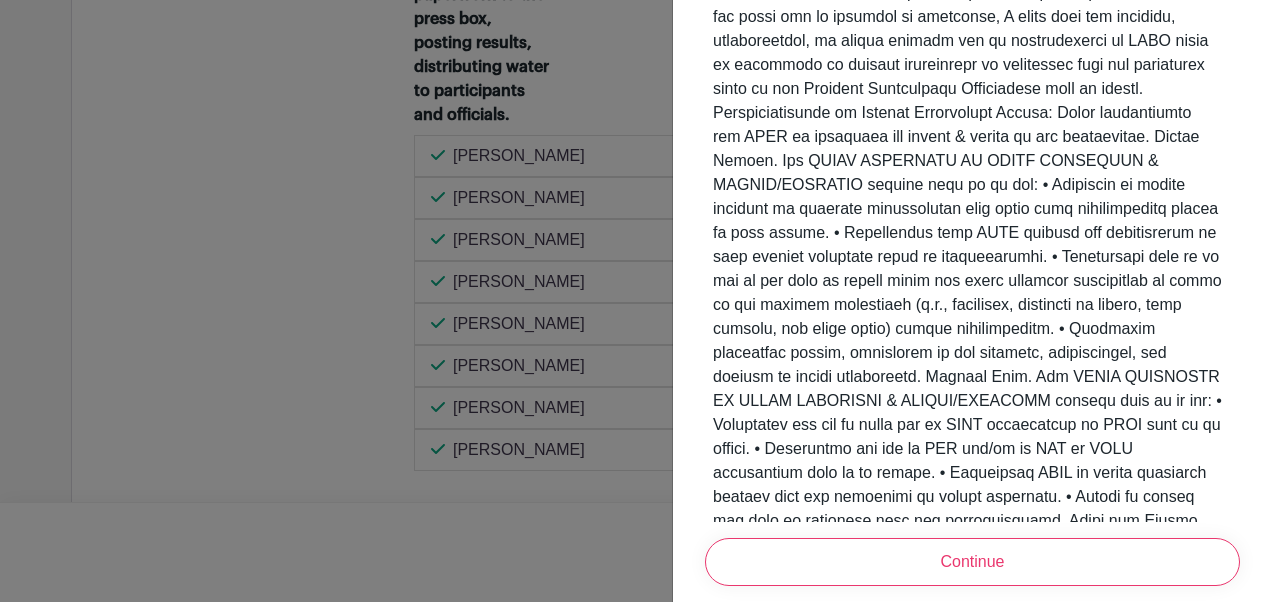 drag, startPoint x: 976, startPoint y: 369, endPoint x: 1058, endPoint y: 173, distance: 212.46176 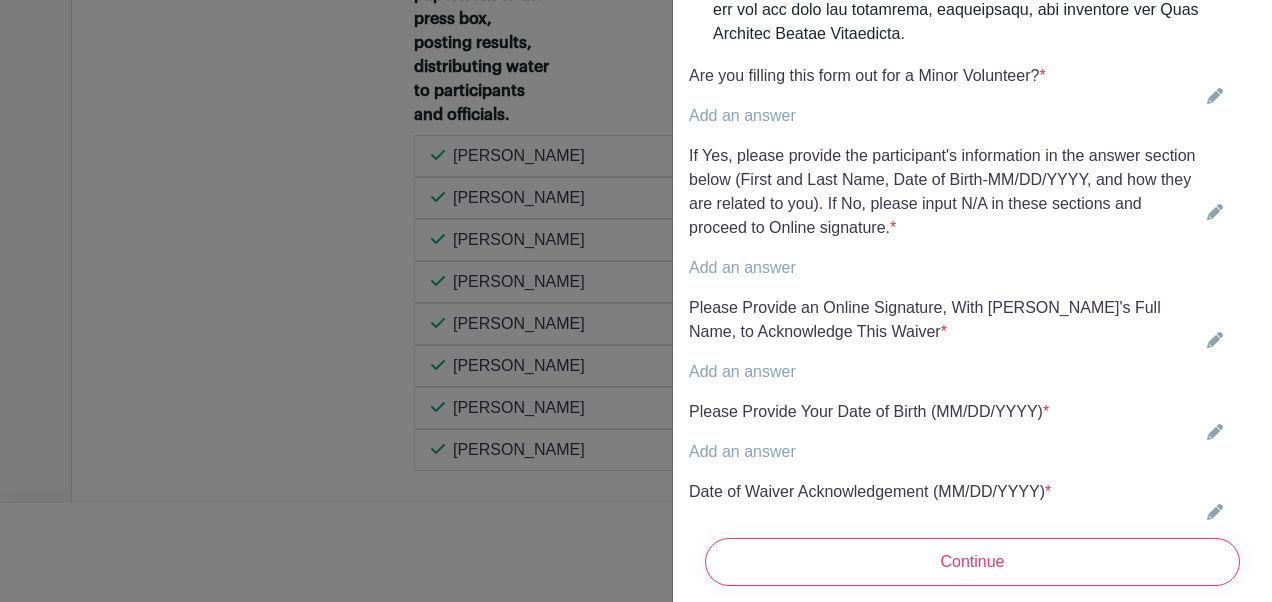 scroll, scrollTop: 4971, scrollLeft: 0, axis: vertical 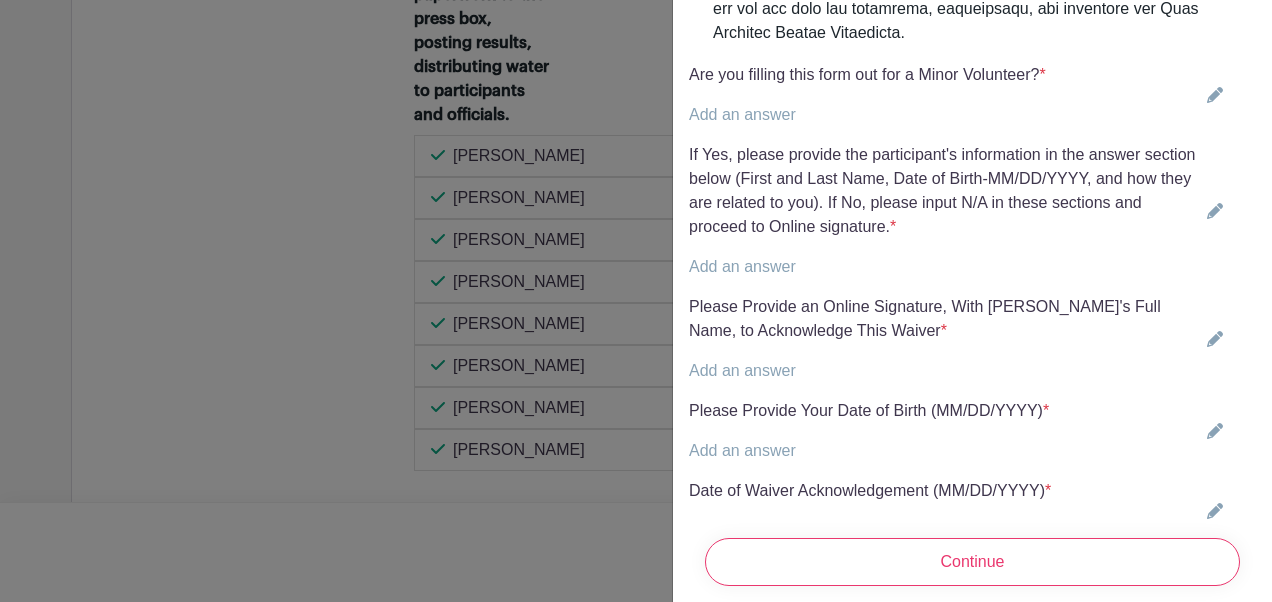 click on "Add an answer" at bounding box center (742, 114) 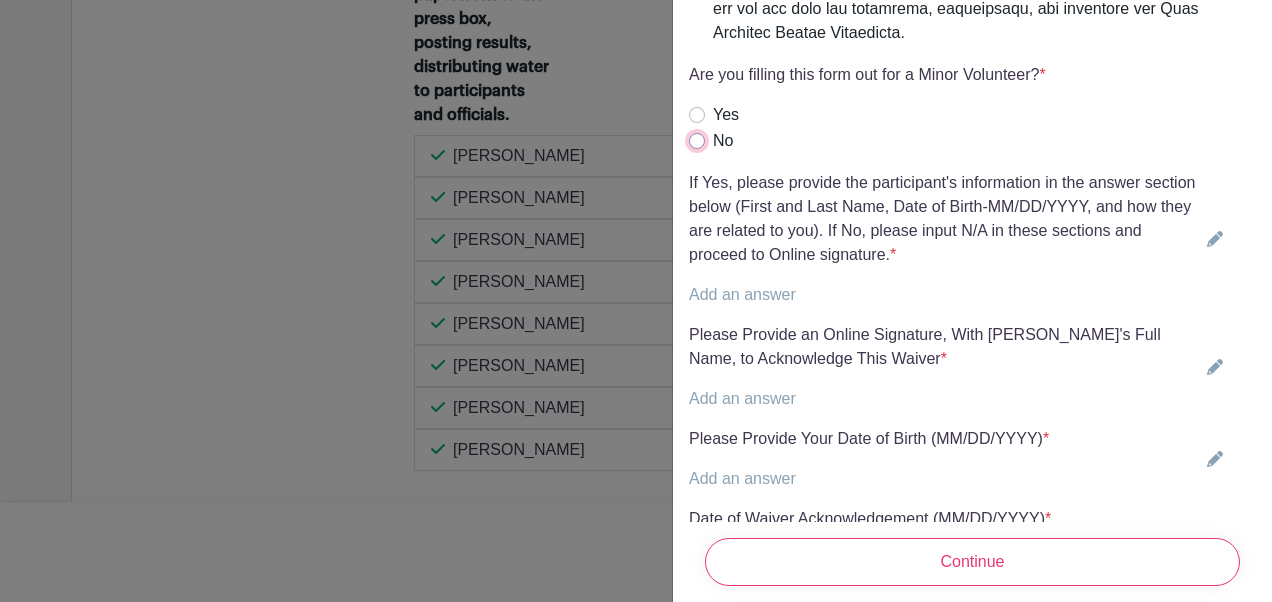 click on "No" at bounding box center [697, 141] 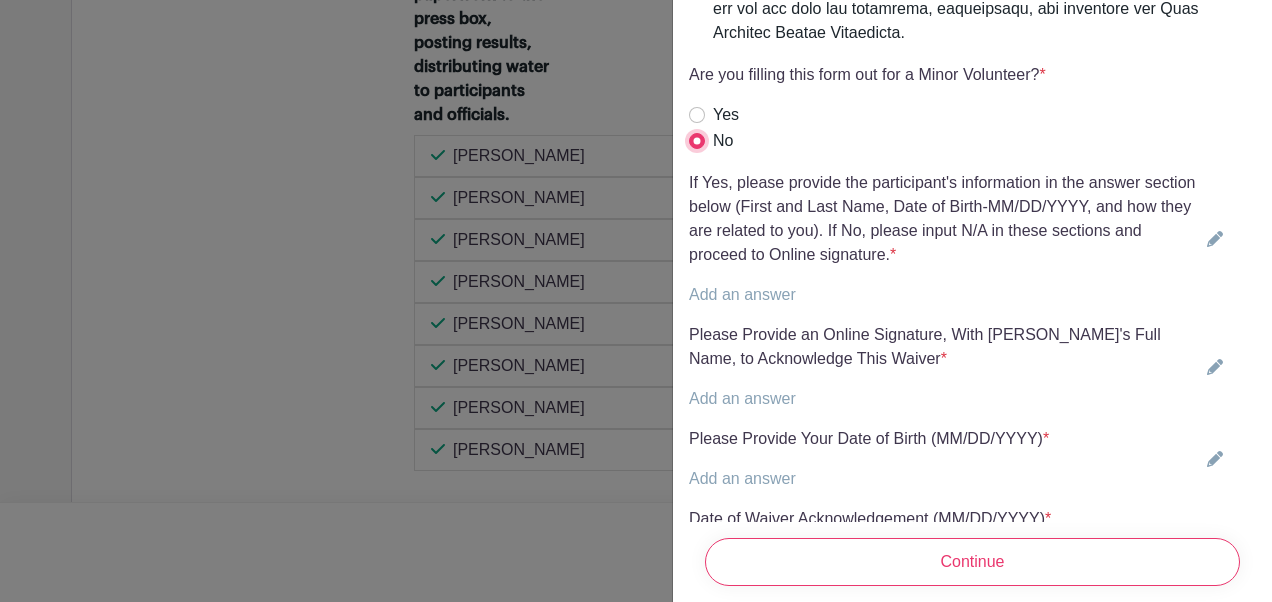 scroll, scrollTop: 5043, scrollLeft: 0, axis: vertical 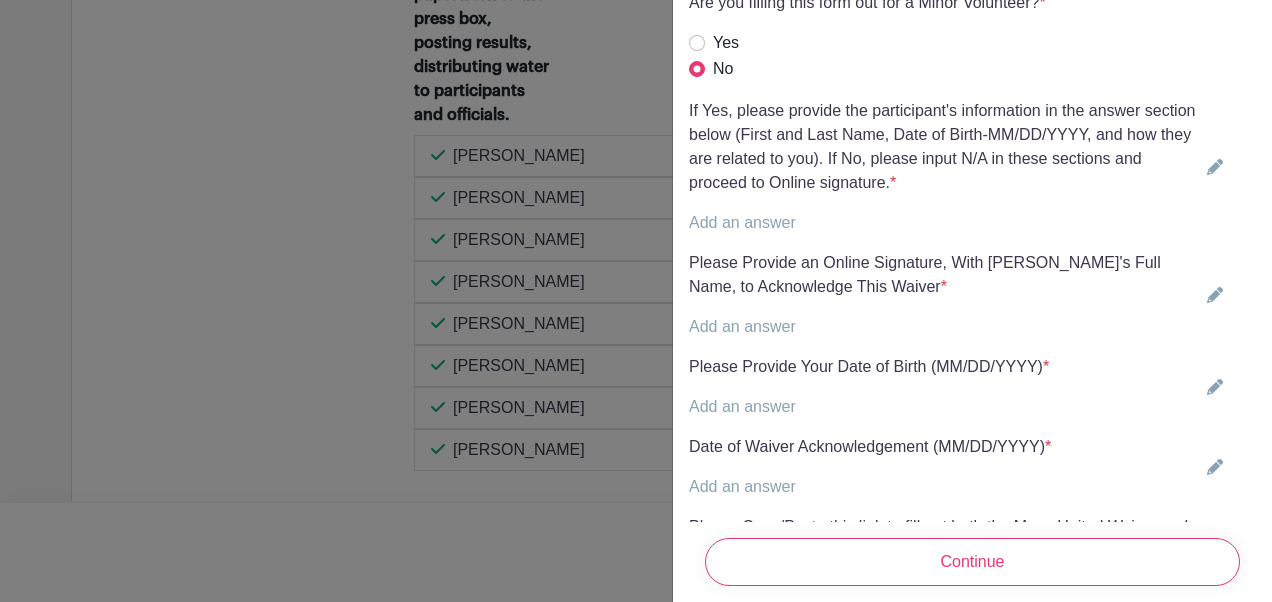 click on "Add an answer" at bounding box center [742, 222] 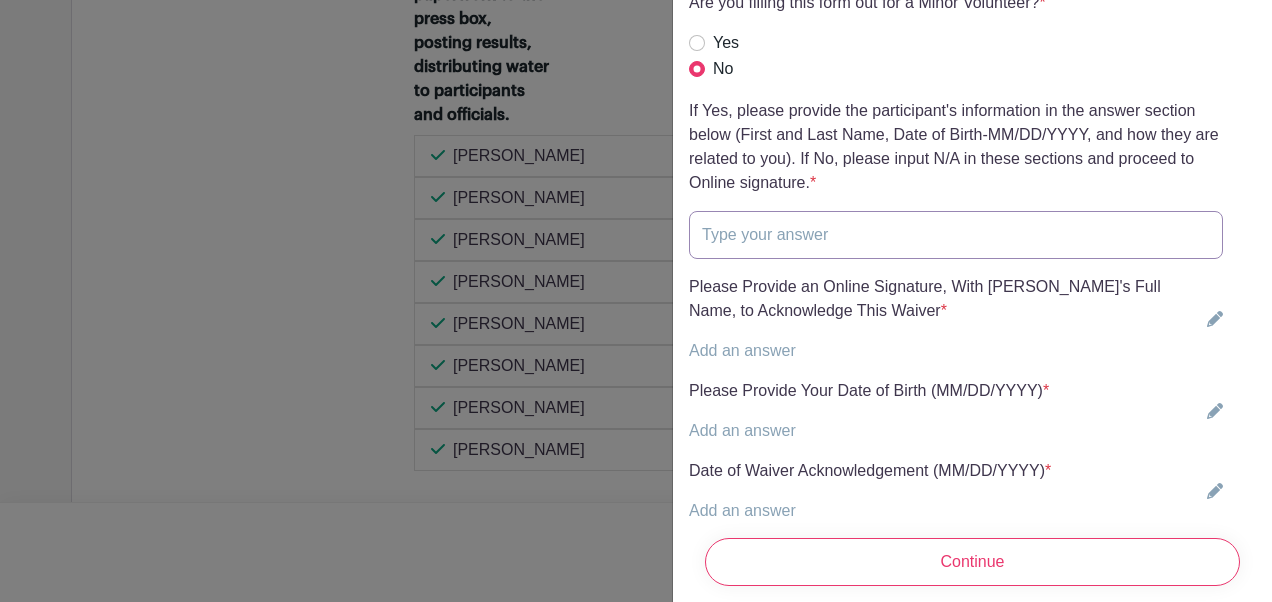 click at bounding box center (956, 235) 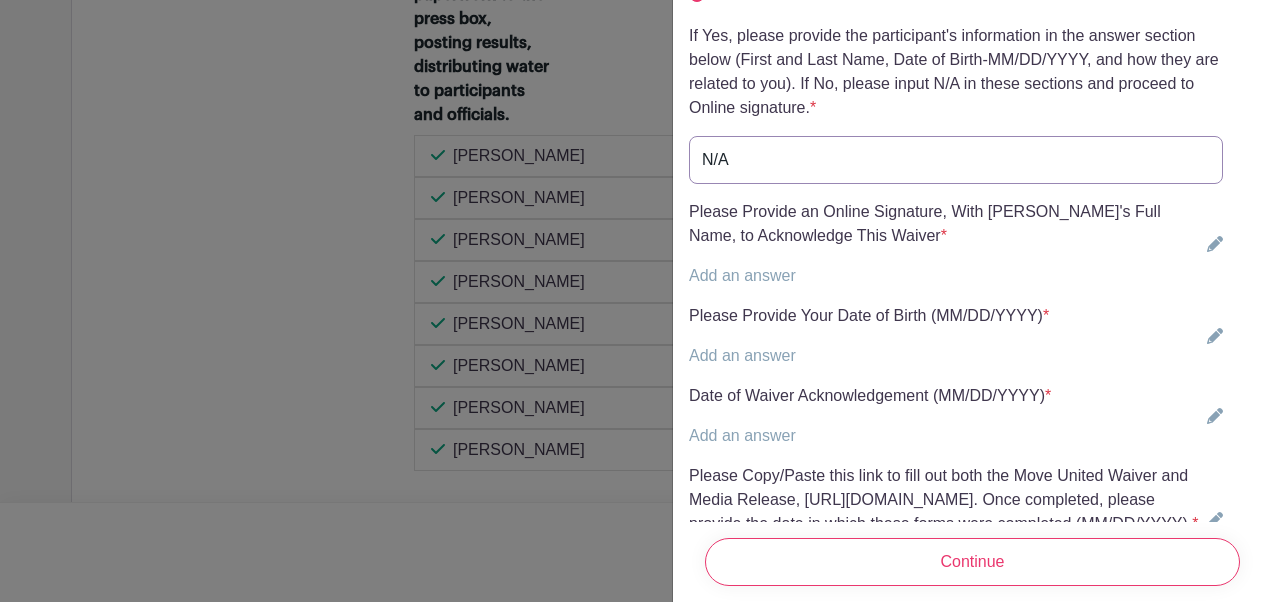 scroll, scrollTop: 5119, scrollLeft: 0, axis: vertical 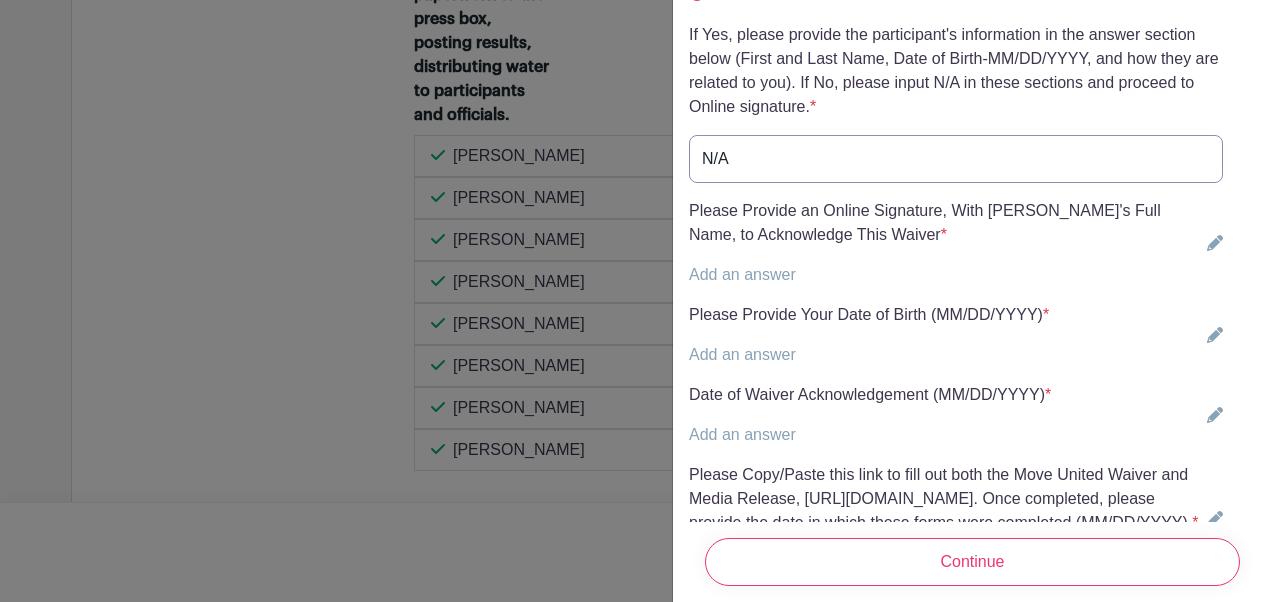 type on "N/A" 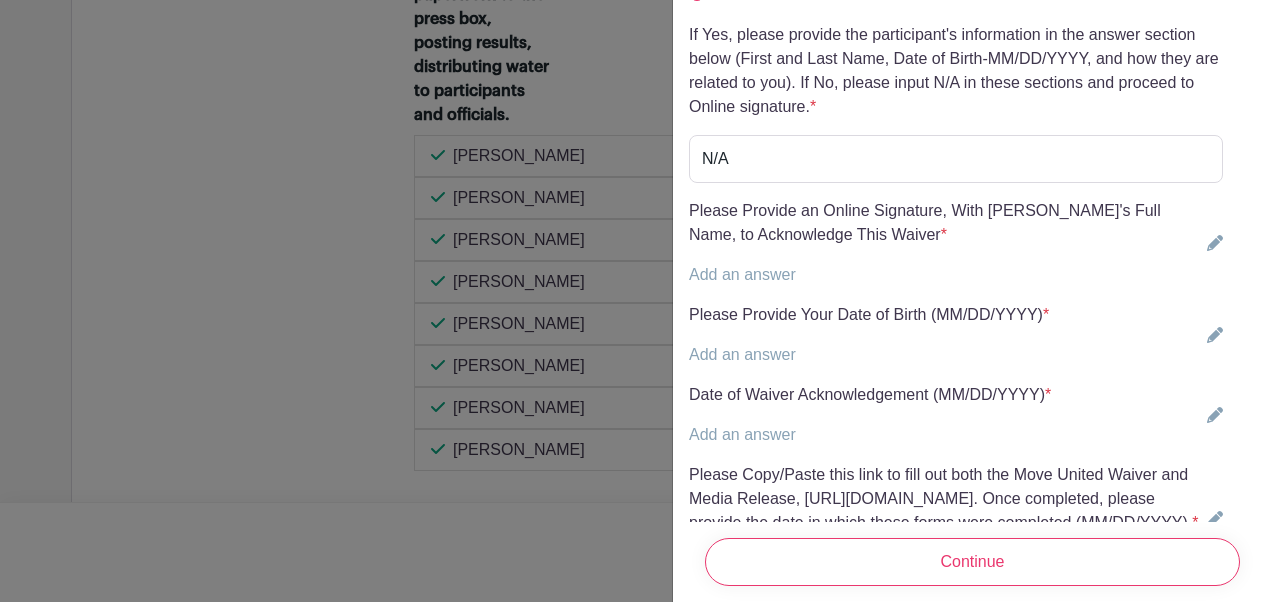 click on "Add an answer" at bounding box center [742, 274] 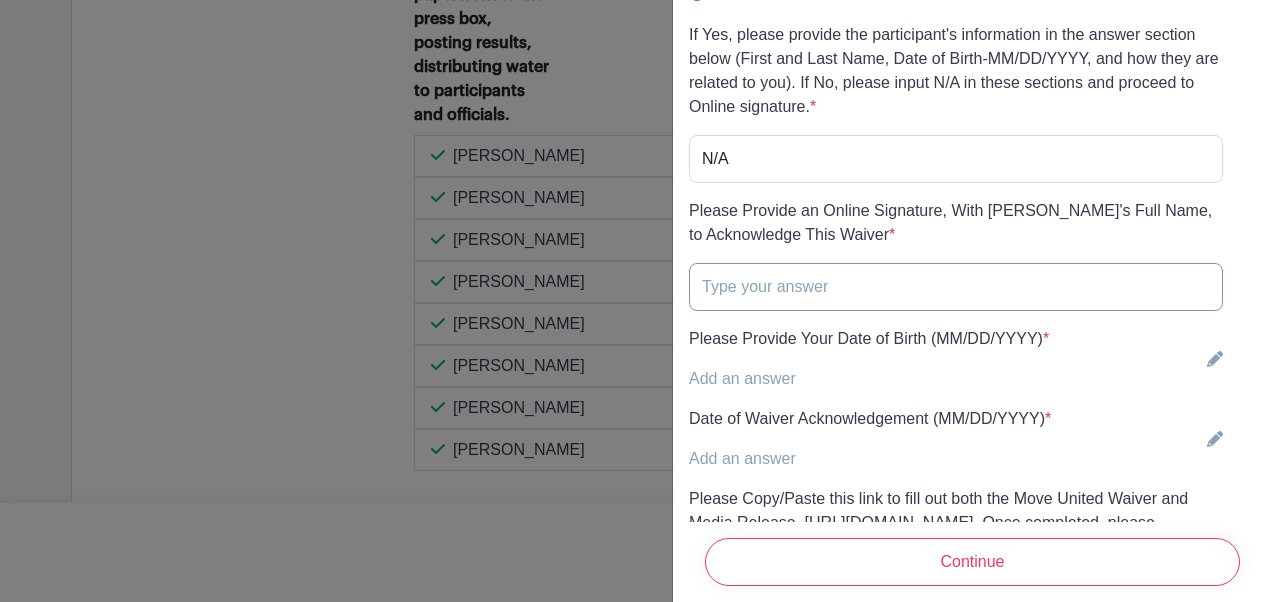 click at bounding box center [956, 287] 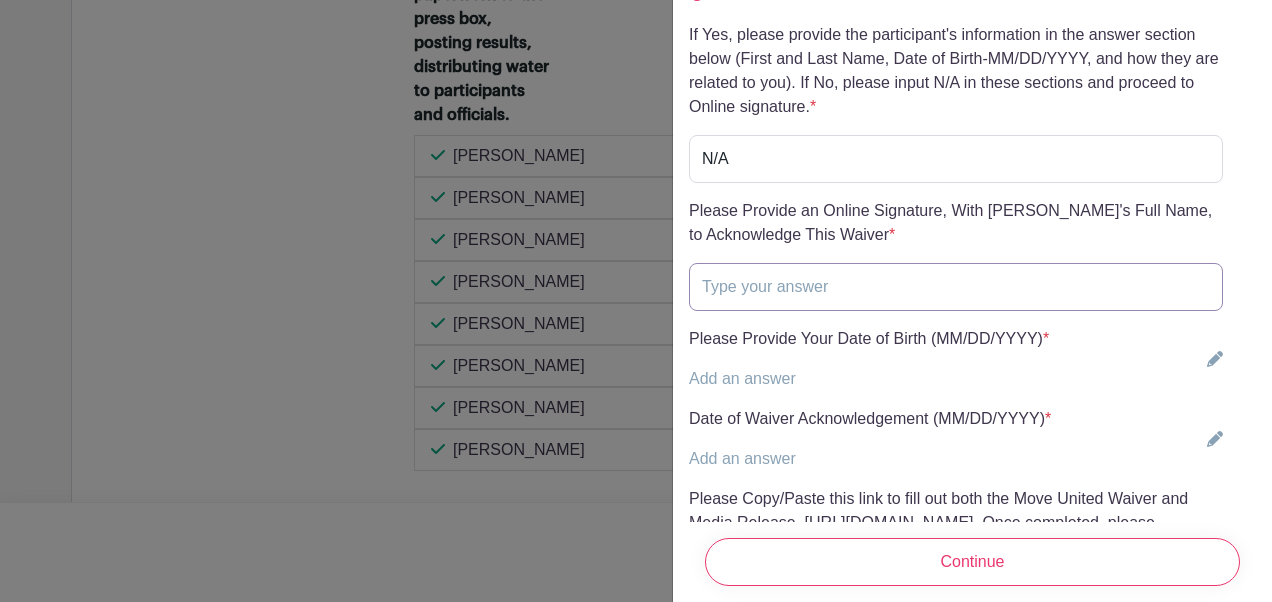 type on "[PERSON_NAME] [PERSON_NAME]" 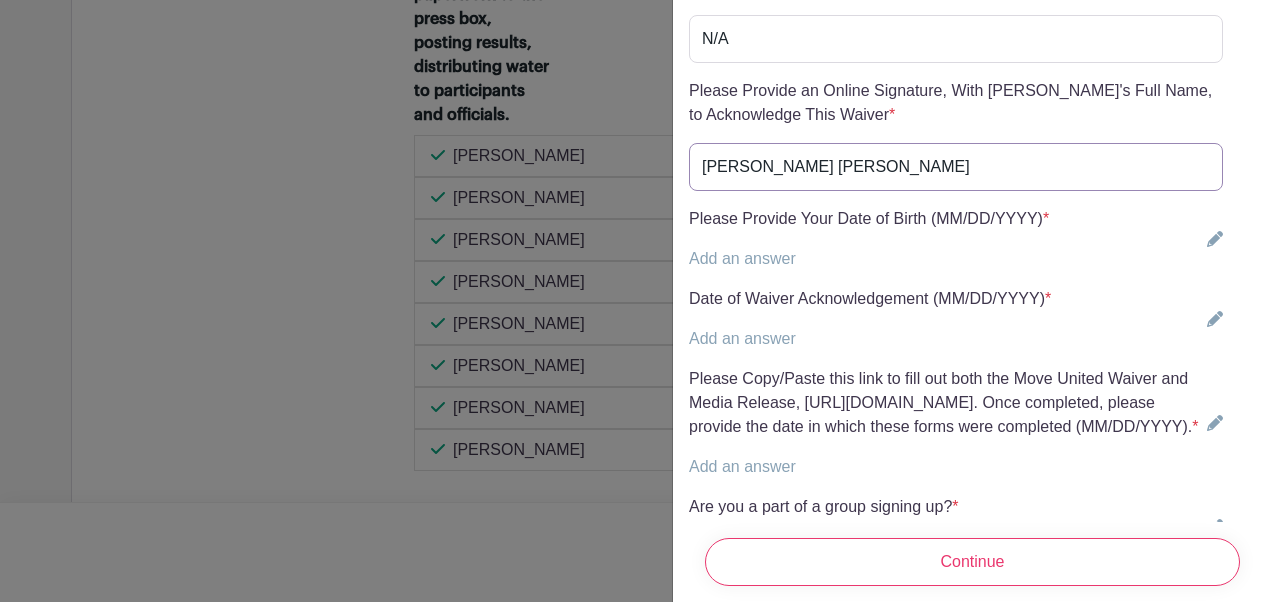scroll, scrollTop: 5248, scrollLeft: 0, axis: vertical 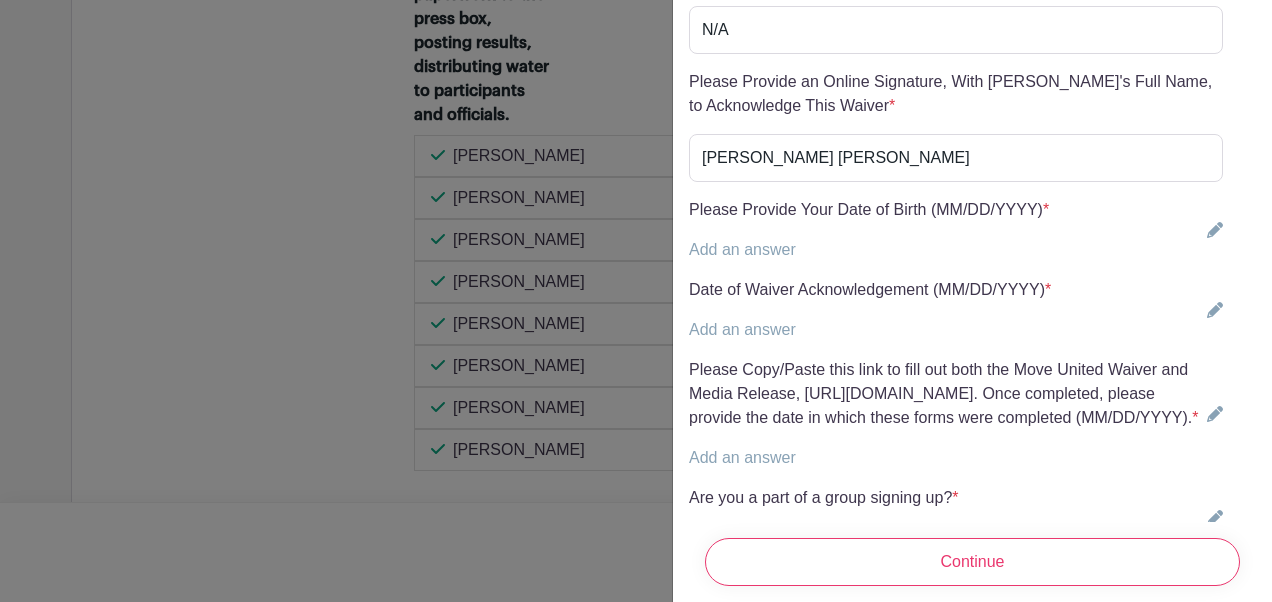 click on "Add an answer" at bounding box center [742, 249] 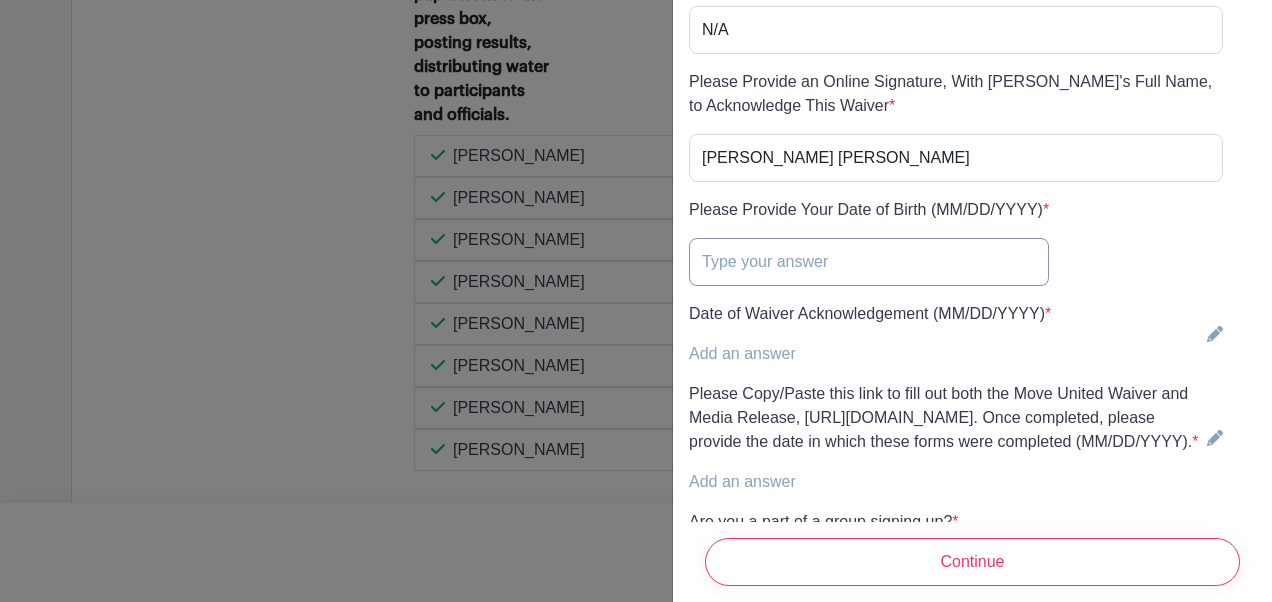 click at bounding box center (869, 262) 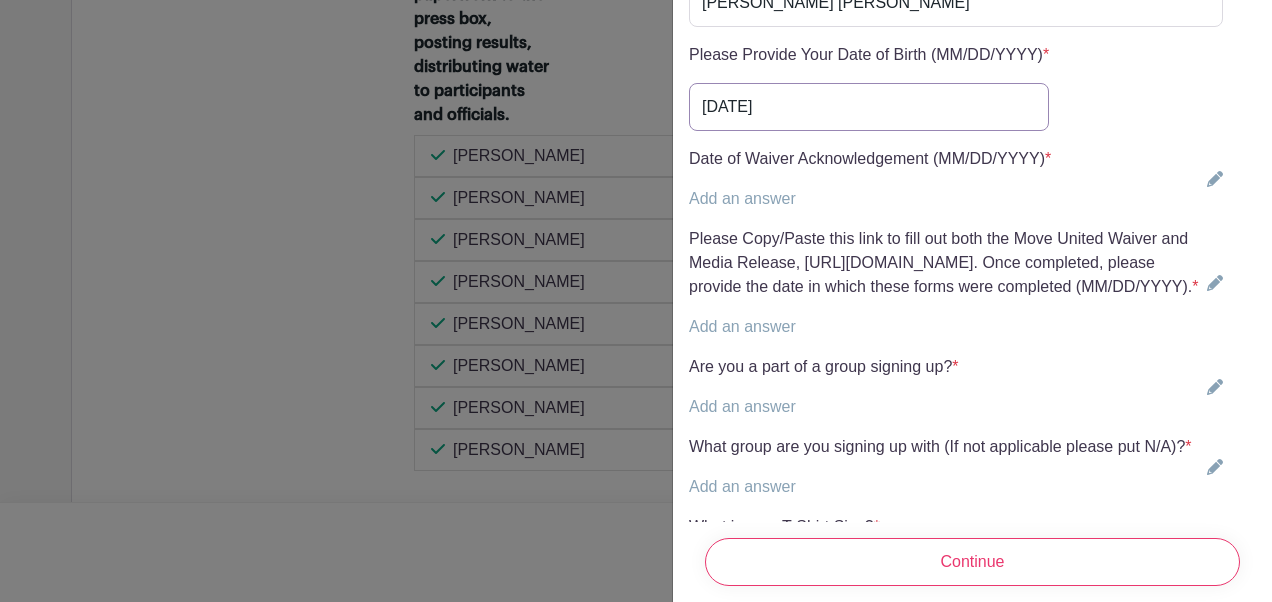 scroll, scrollTop: 5404, scrollLeft: 0, axis: vertical 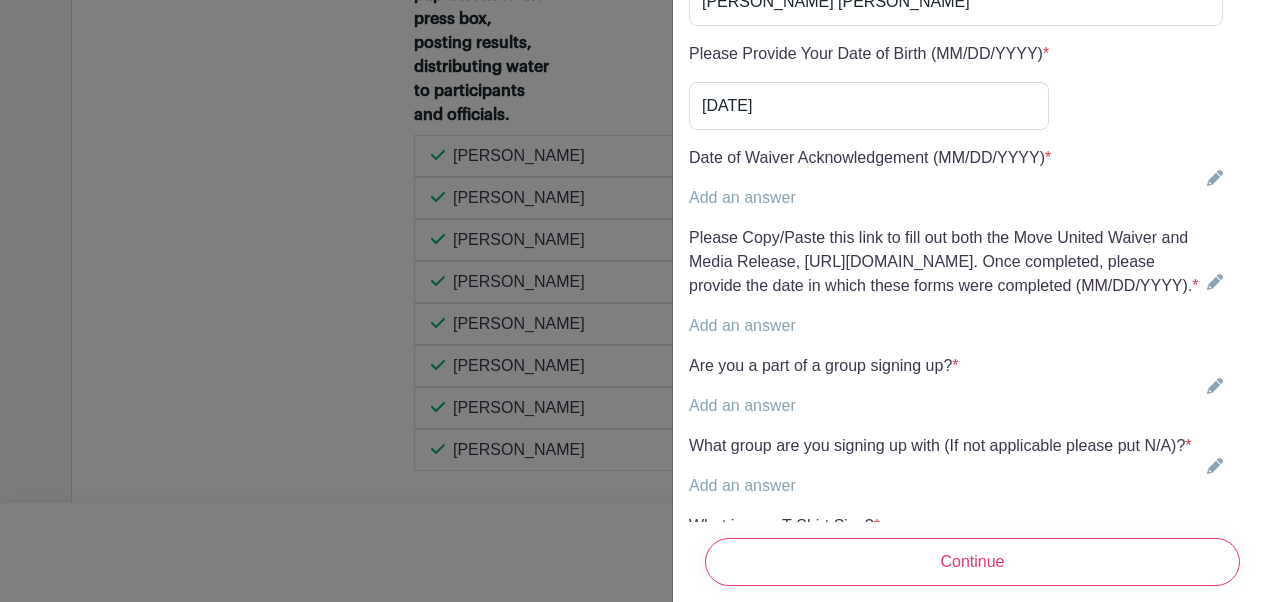 click on "Add an answer" at bounding box center [742, 197] 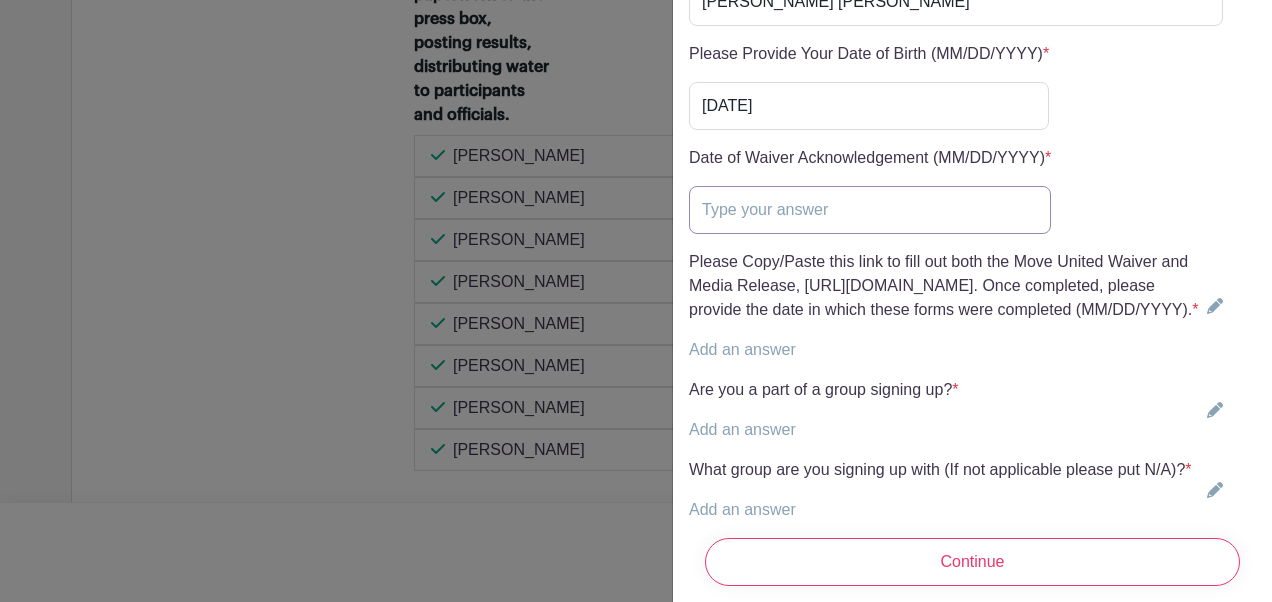 click at bounding box center (870, 210) 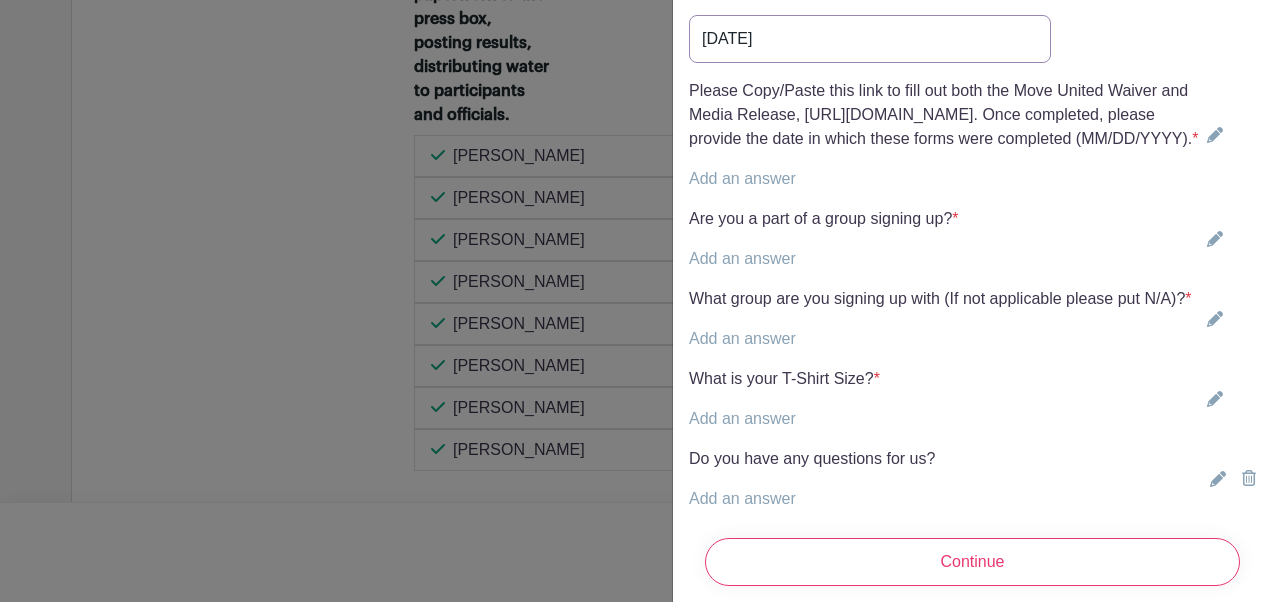 scroll, scrollTop: 5582, scrollLeft: 0, axis: vertical 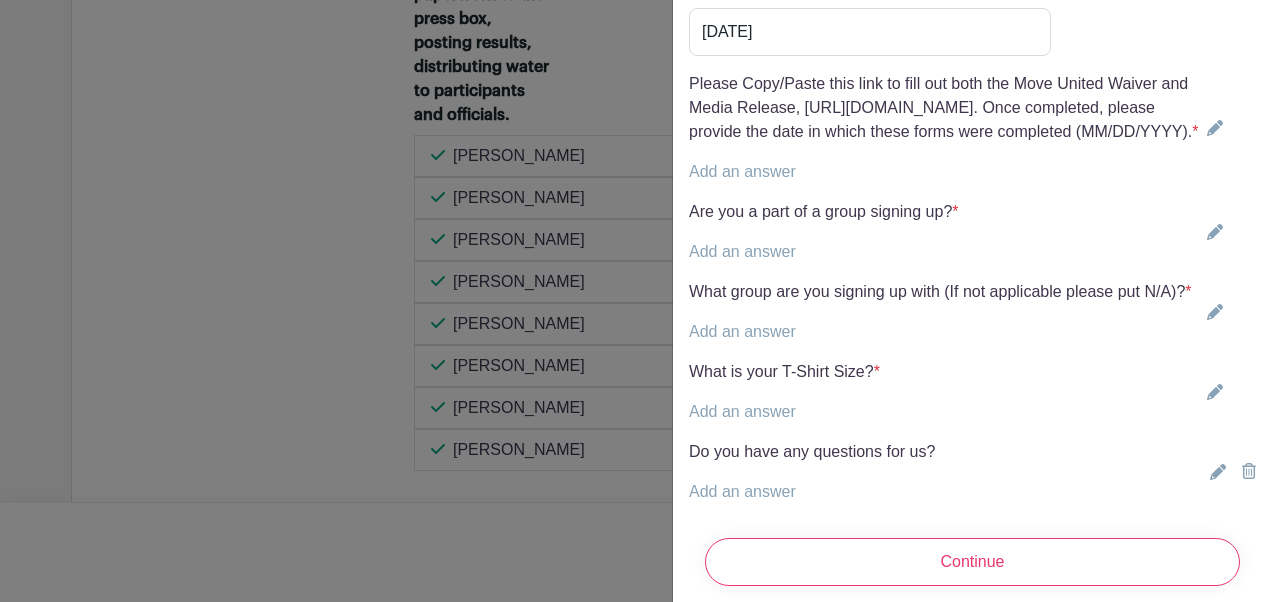 click on "Add an answer" at bounding box center [944, 172] 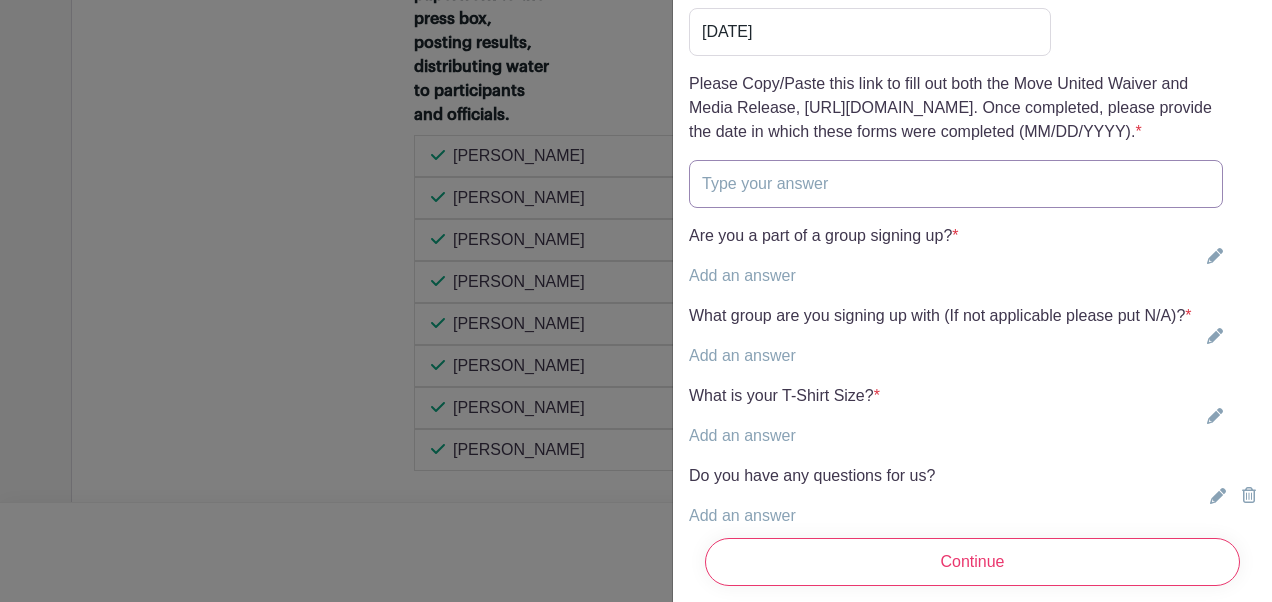 click at bounding box center [956, 184] 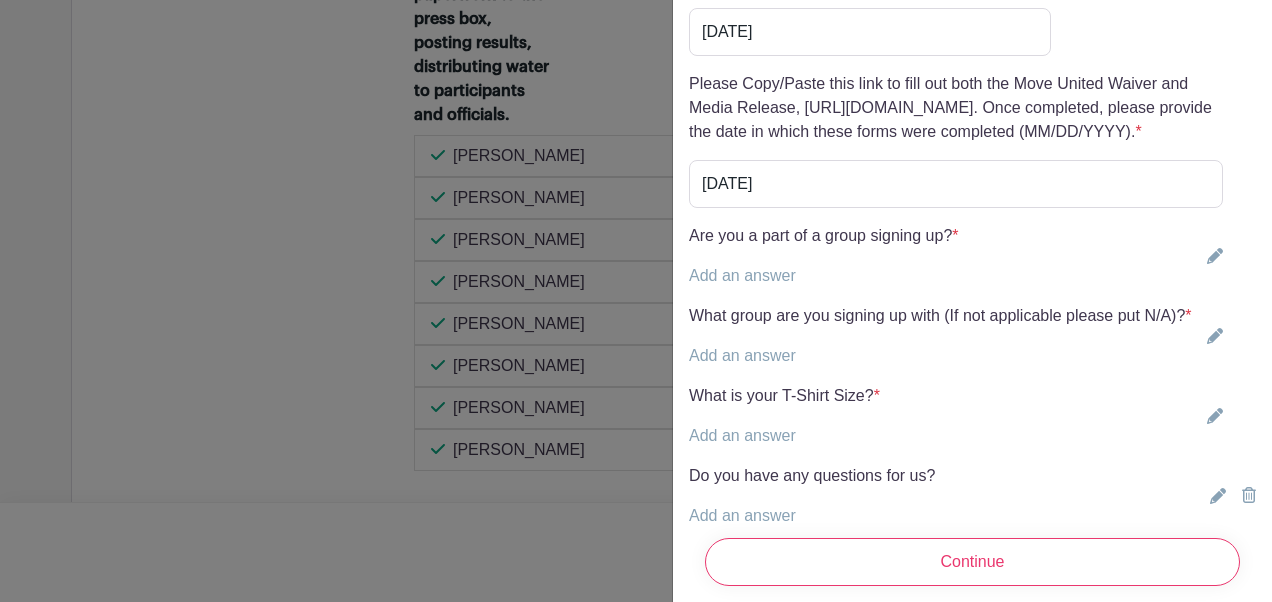 click on "Are you a part of a group signing up?
*
Add an answer
Yes No" at bounding box center (824, 256) 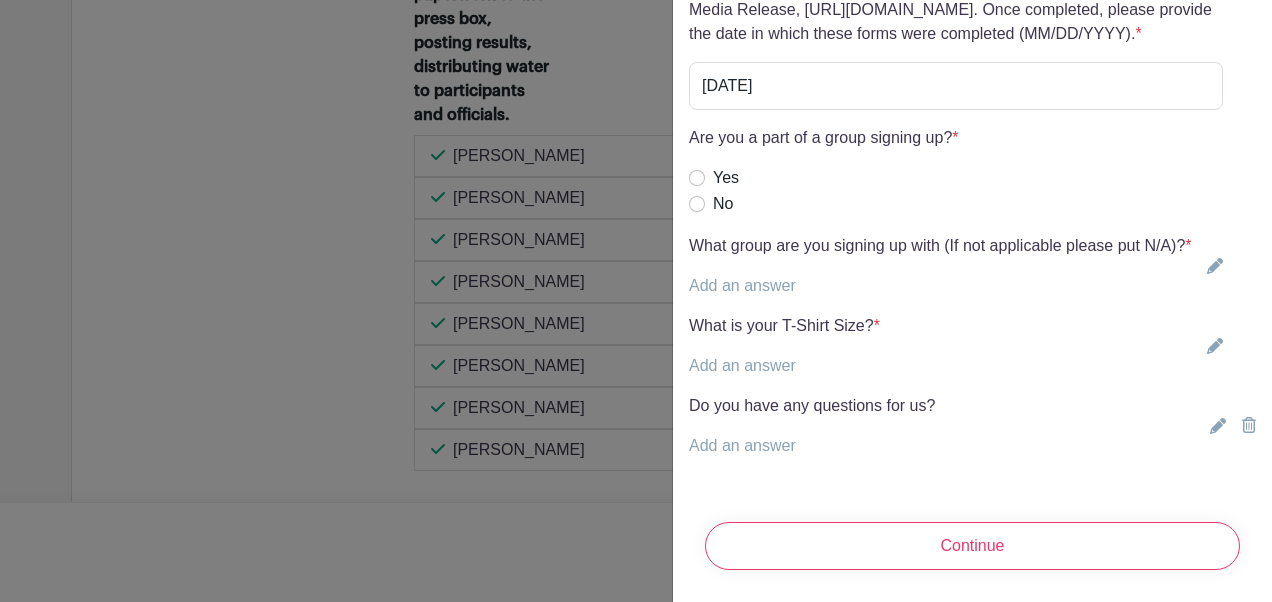 scroll, scrollTop: 5738, scrollLeft: 0, axis: vertical 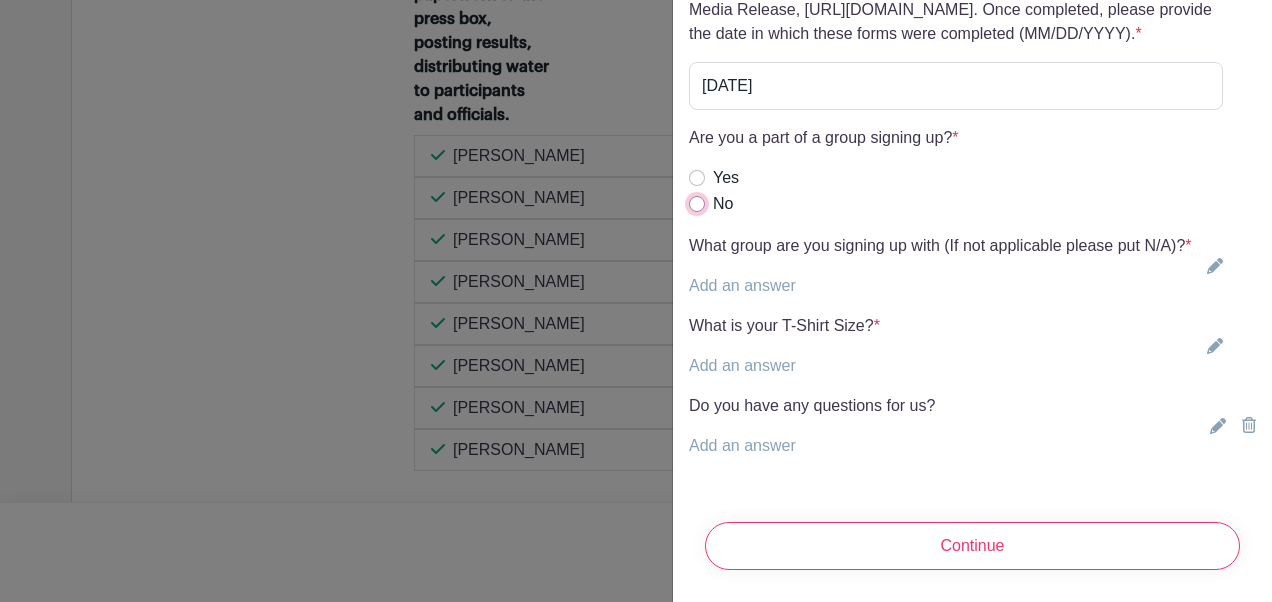 click on "No" at bounding box center (697, 204) 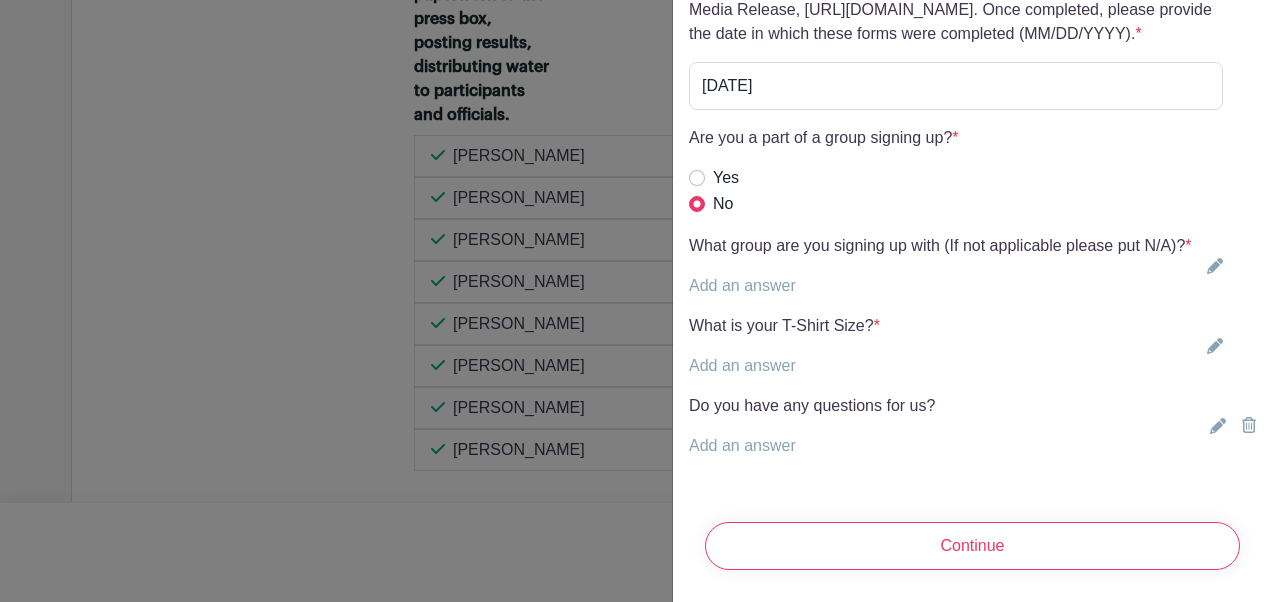 click on "Add an answer" at bounding box center (742, 285) 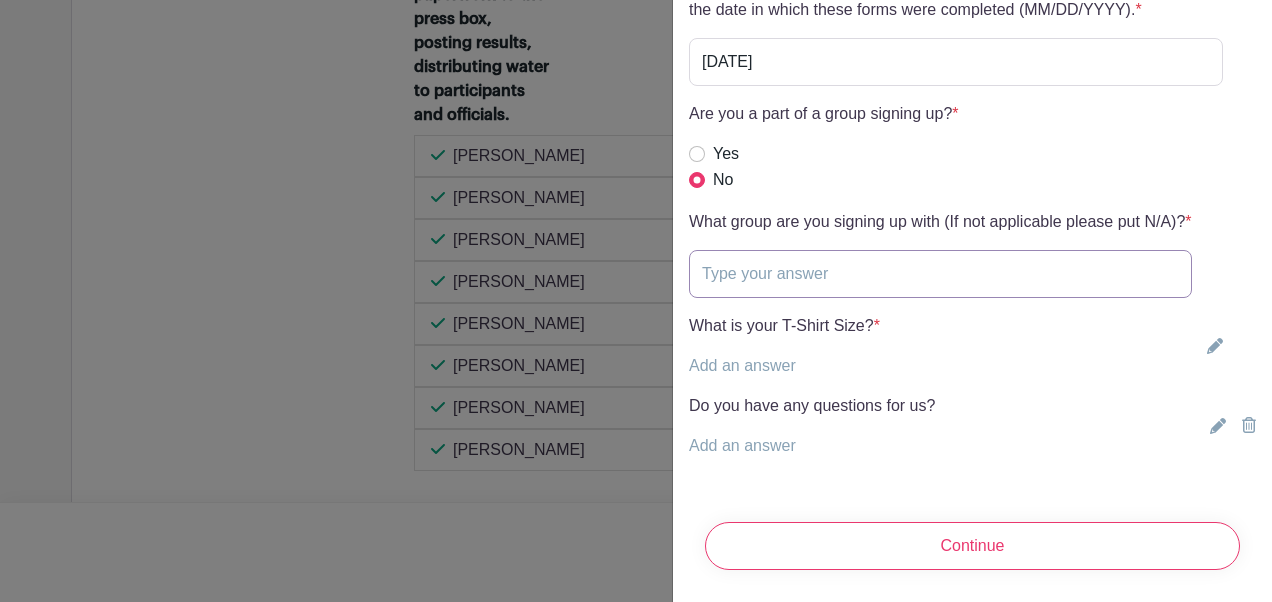 click at bounding box center (940, 274) 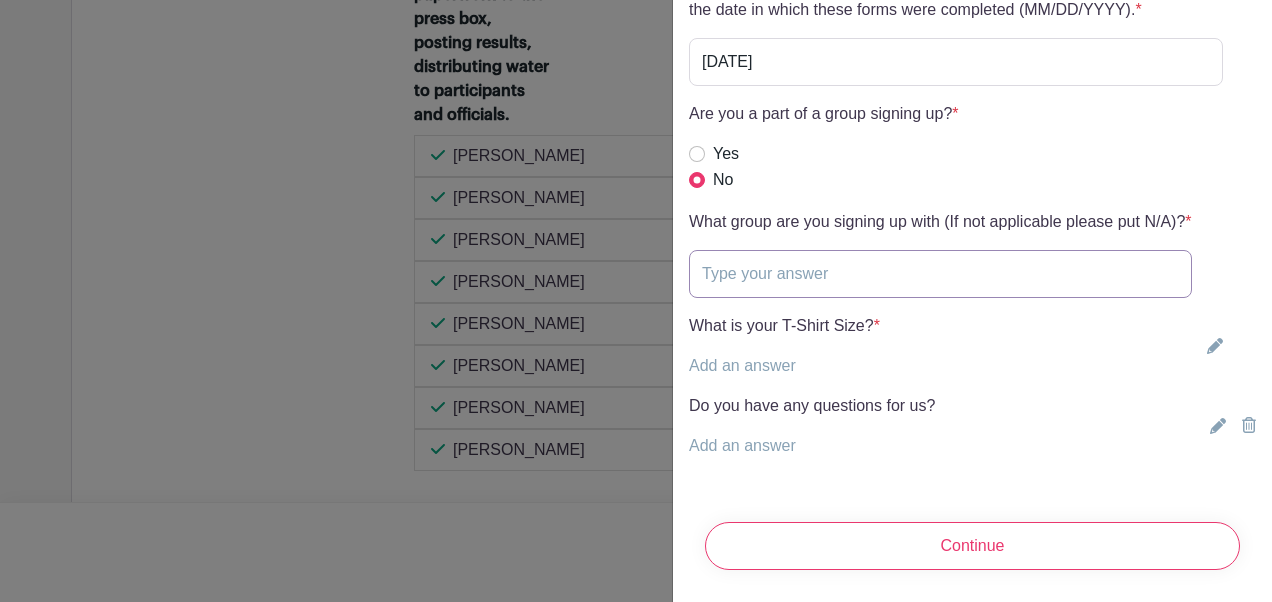 type on "N/A" 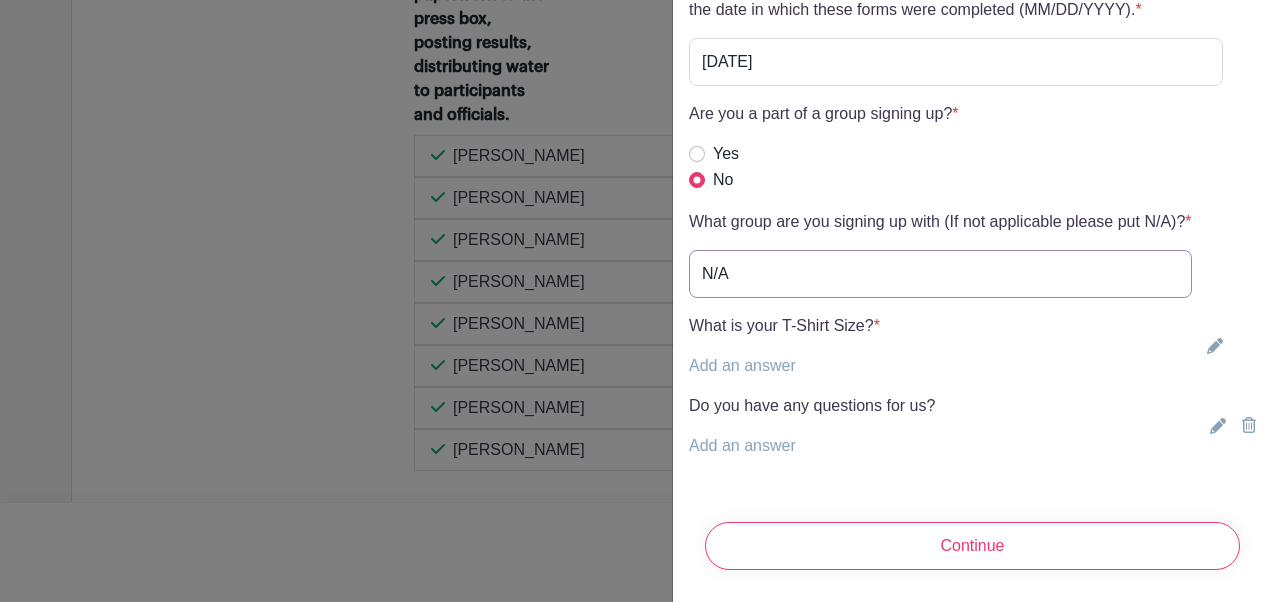 scroll, scrollTop: 5810, scrollLeft: 0, axis: vertical 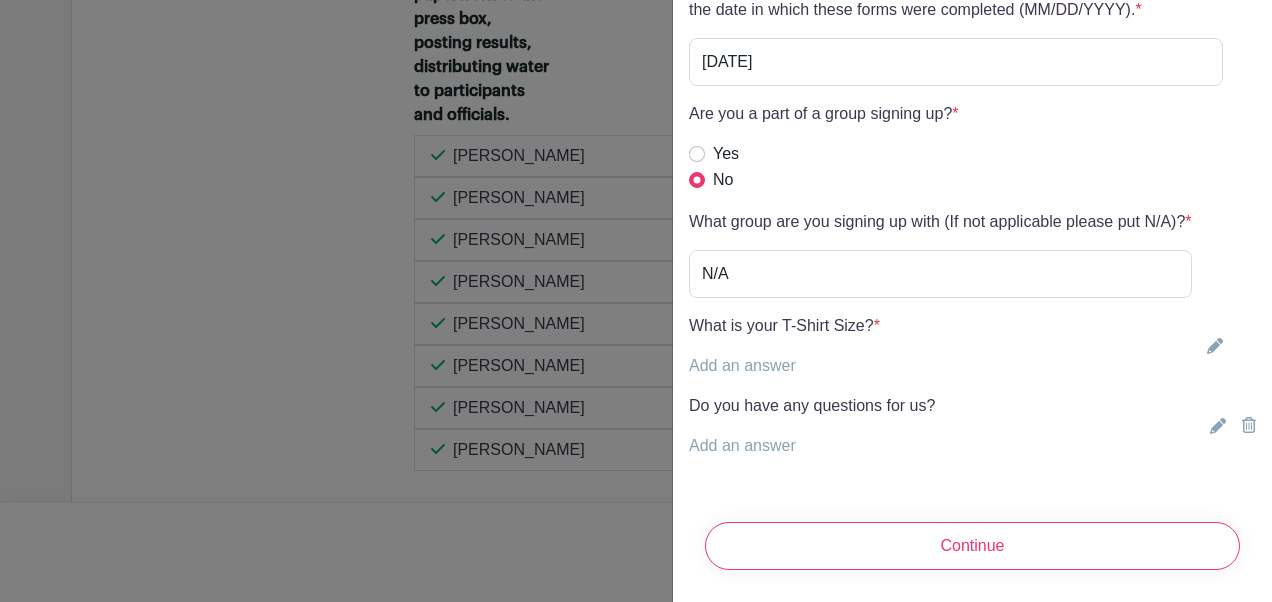 click on "Add an answer" at bounding box center (742, 365) 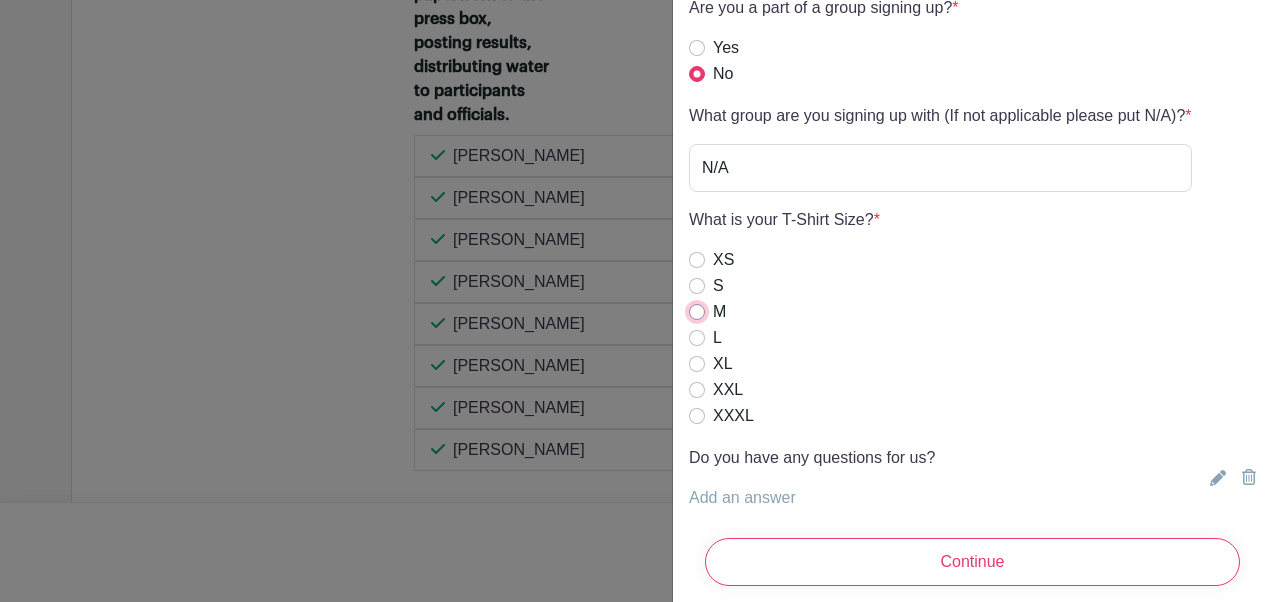 click on "M" at bounding box center [697, 312] 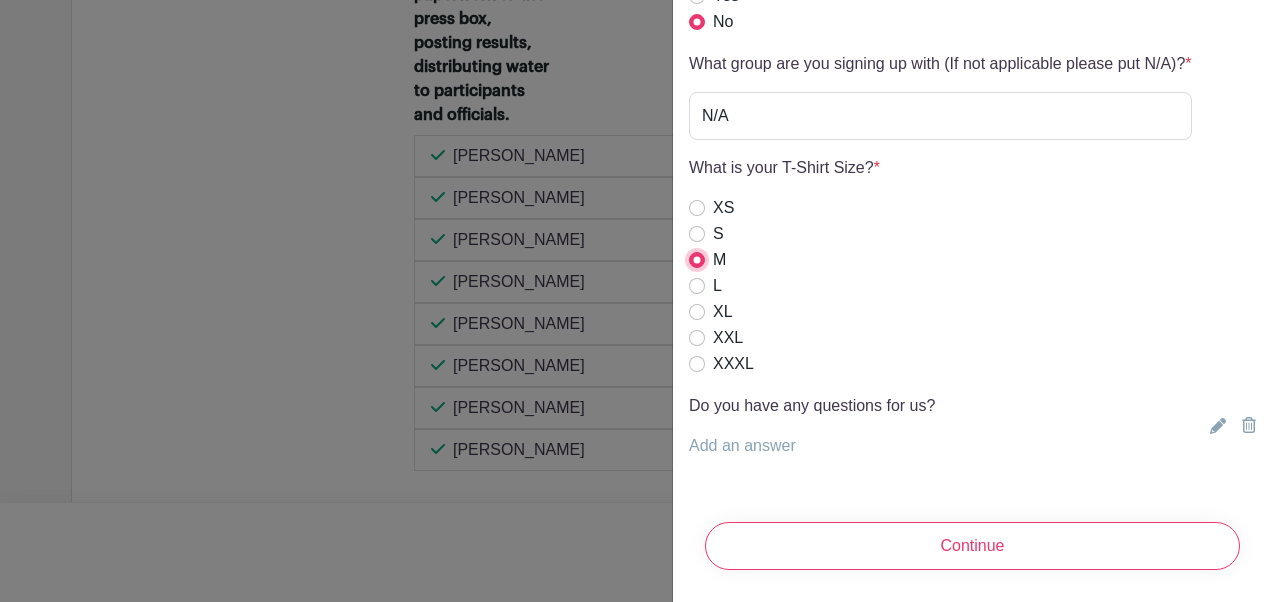 scroll, scrollTop: 5968, scrollLeft: 0, axis: vertical 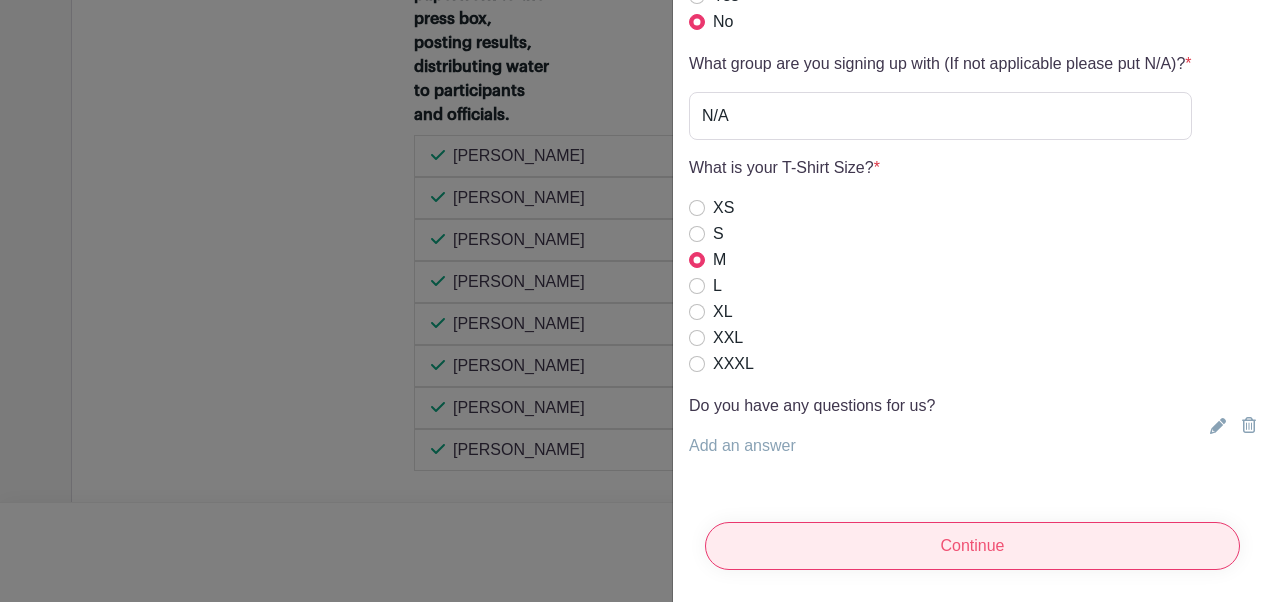 click on "Continue" at bounding box center (972, 546) 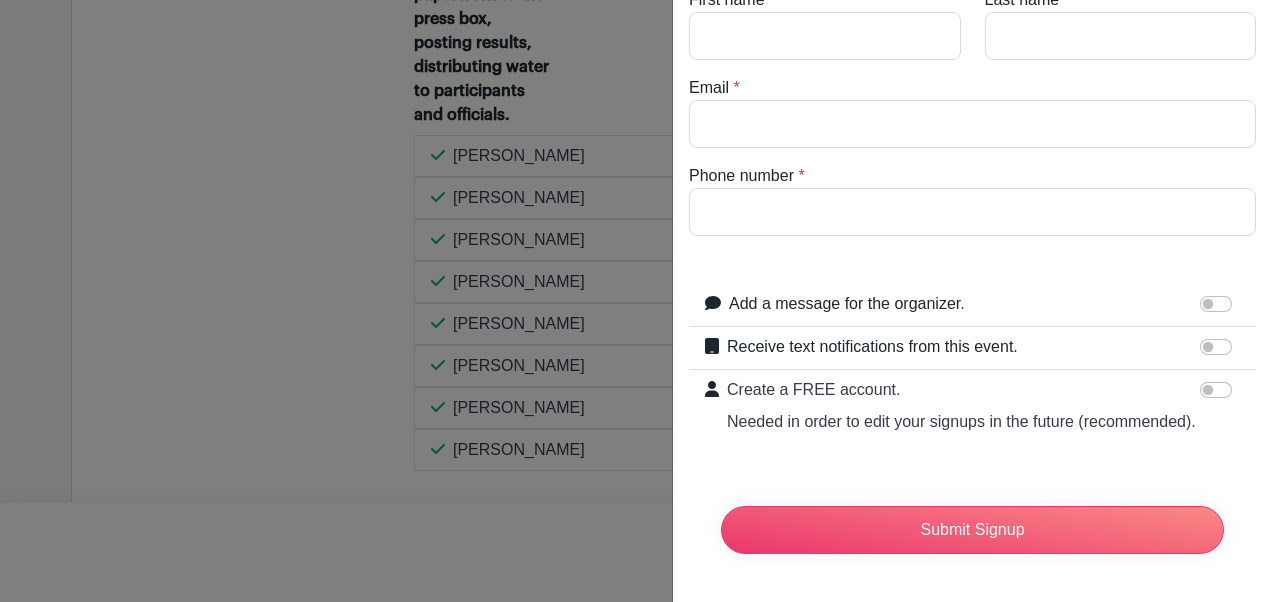 scroll, scrollTop: 0, scrollLeft: 0, axis: both 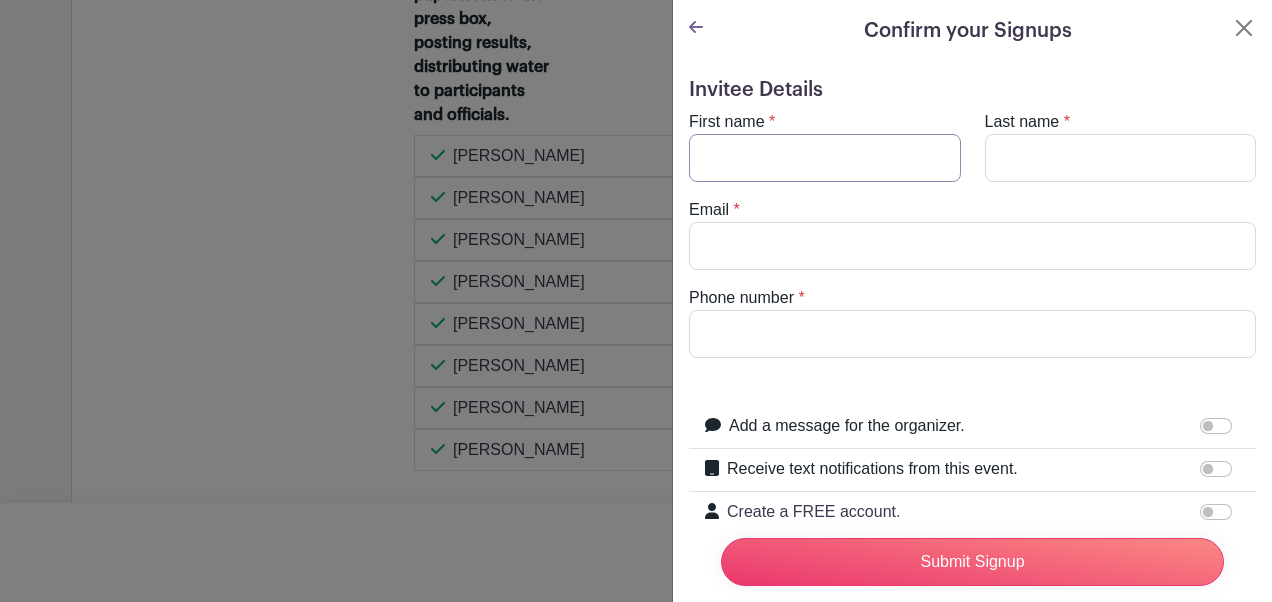 click on "First name" at bounding box center (825, 158) 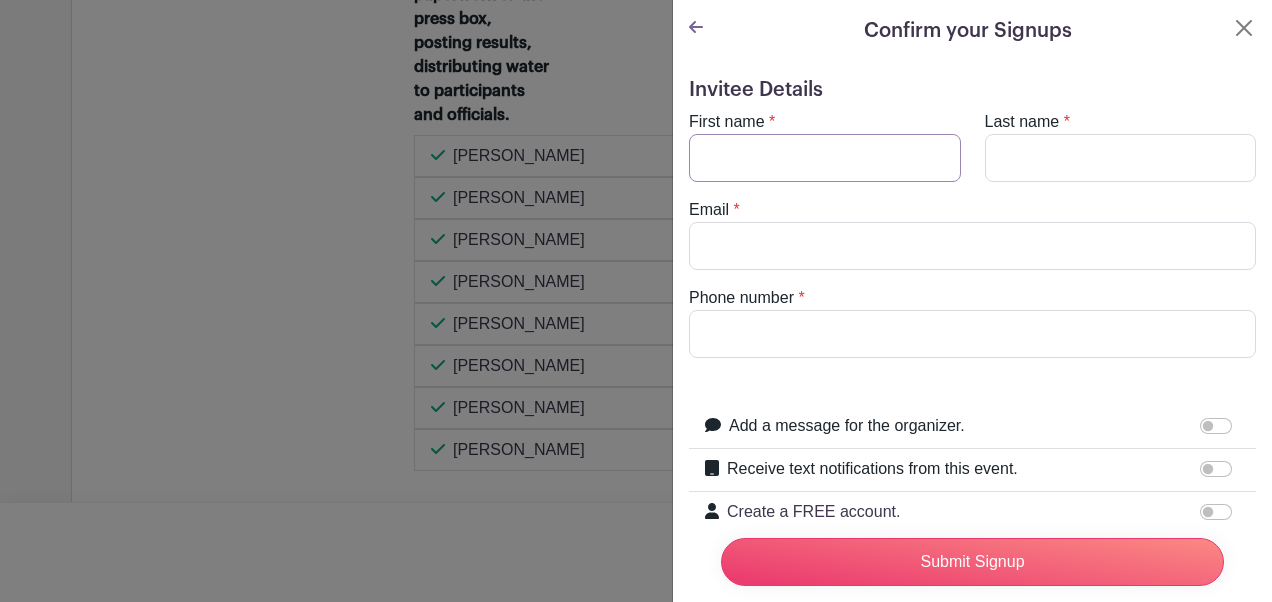 type on "Hailey" 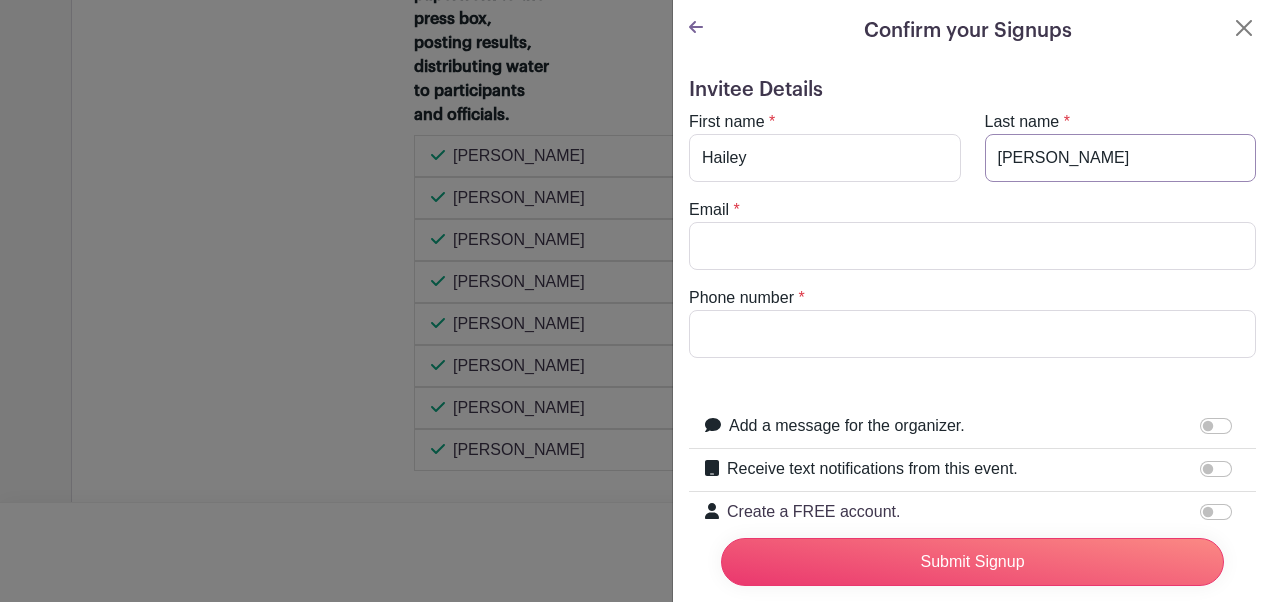 type on "[EMAIL_ADDRESS][DOMAIN_NAME]" 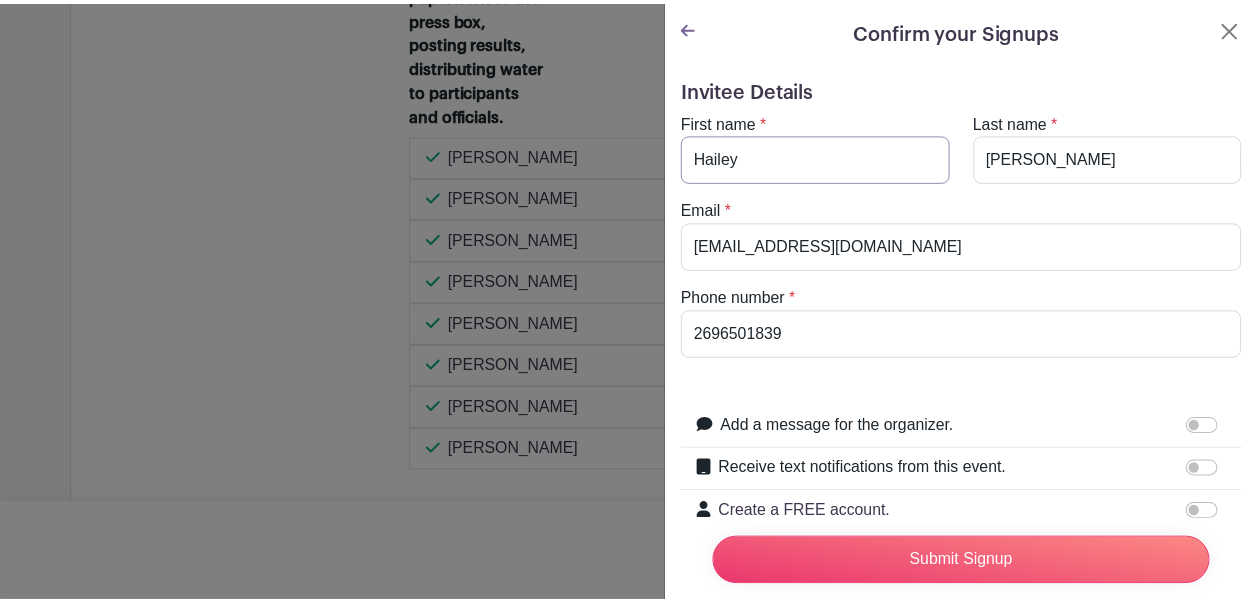 scroll, scrollTop: 158, scrollLeft: 0, axis: vertical 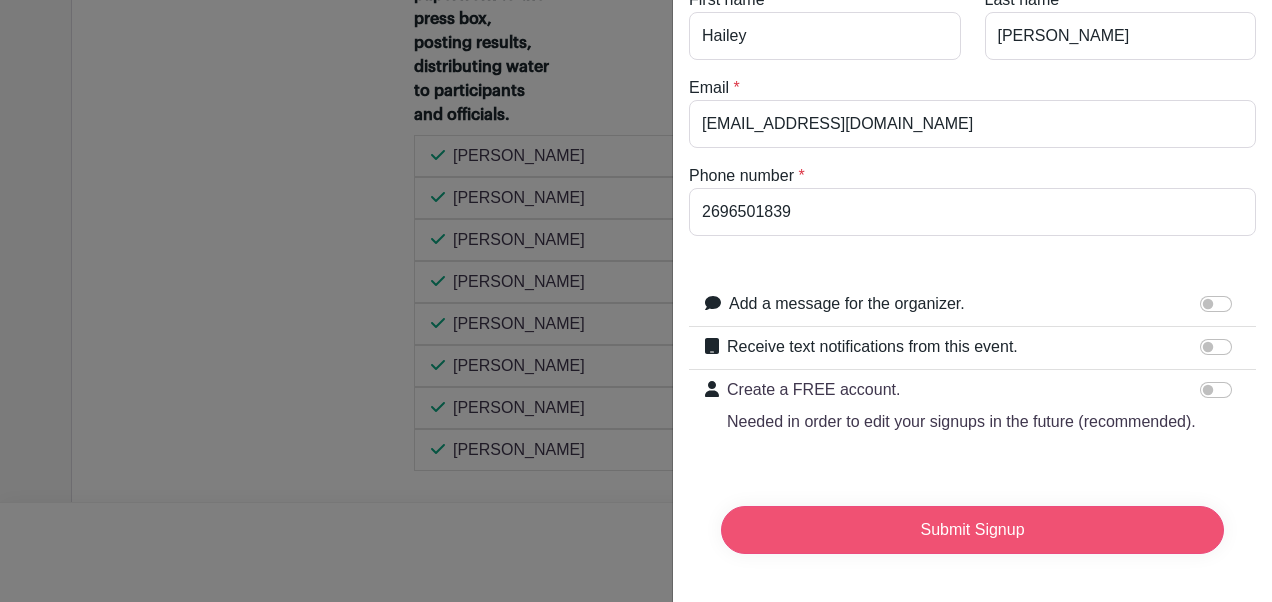 click on "Submit Signup" at bounding box center [972, 530] 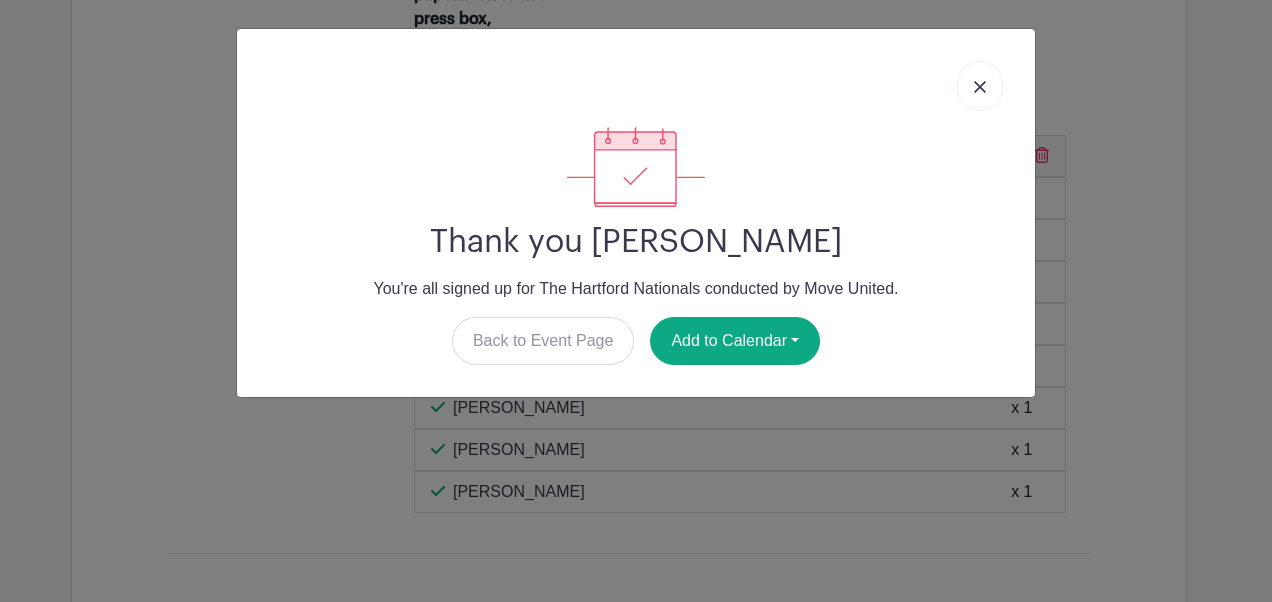click at bounding box center [980, 86] 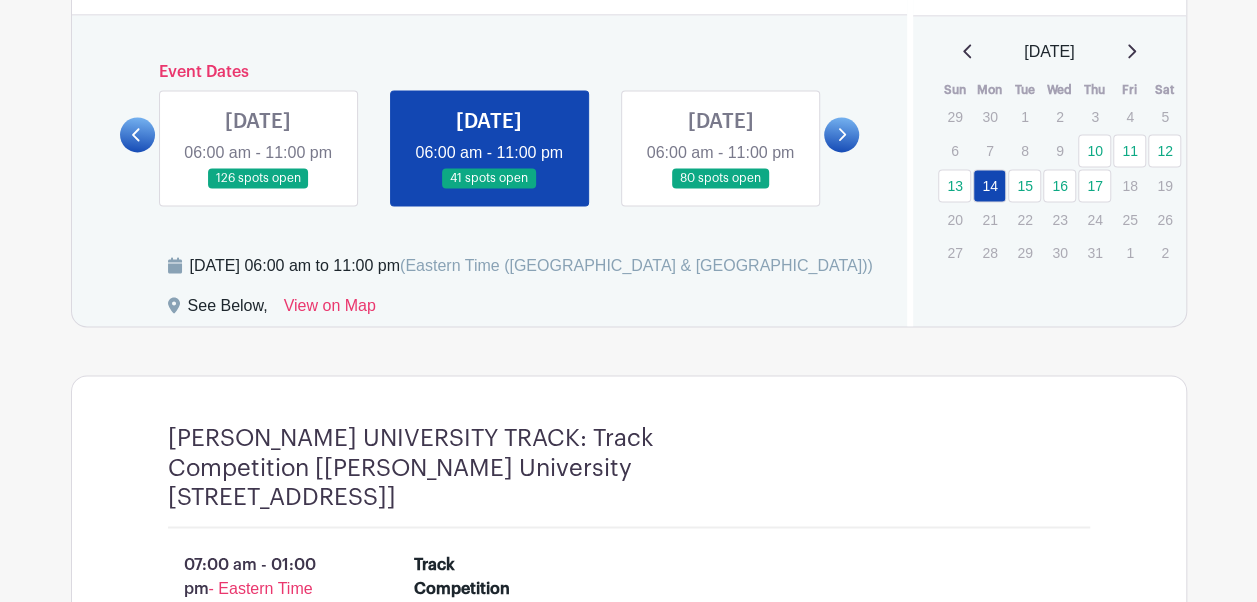scroll, scrollTop: 1413, scrollLeft: 0, axis: vertical 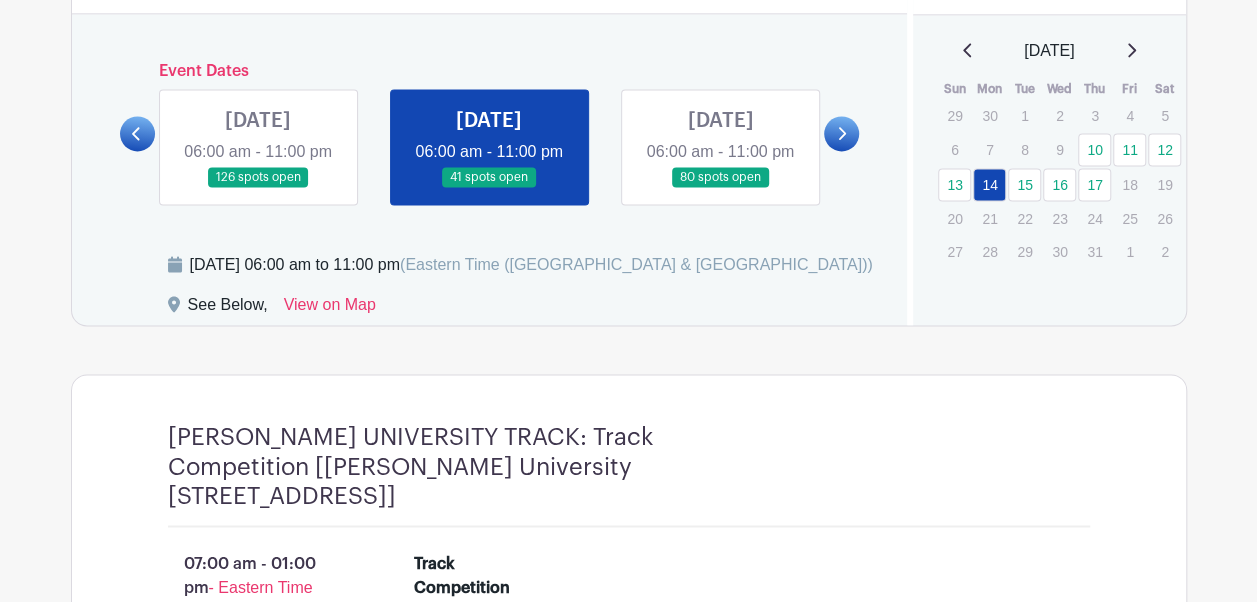 click at bounding box center [137, 133] 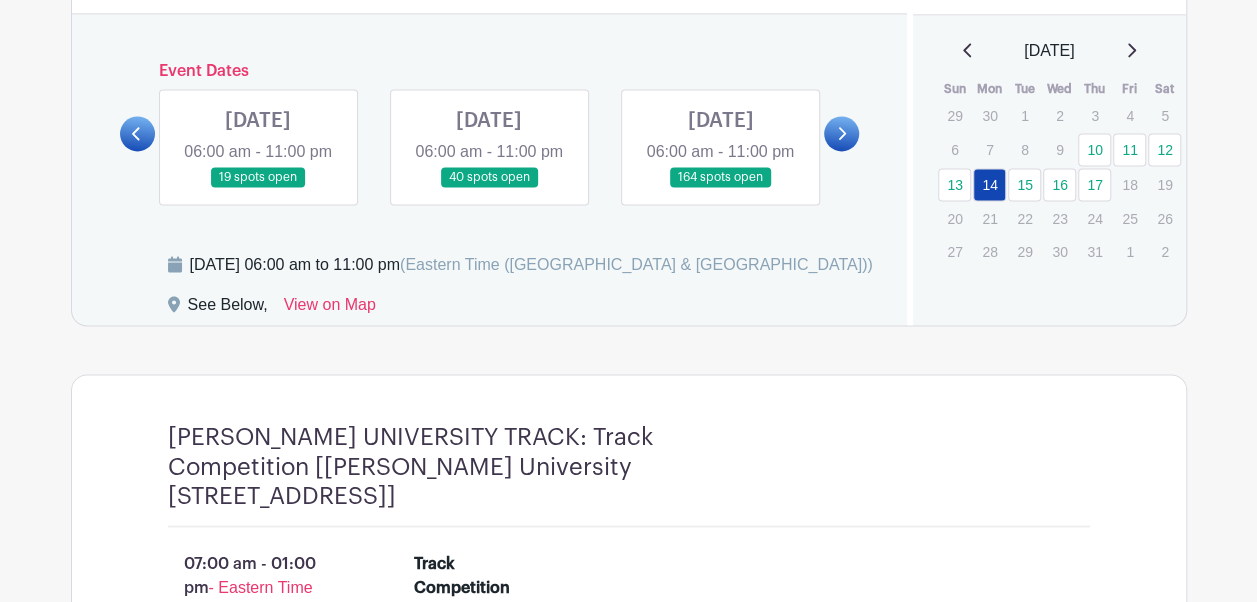 click at bounding box center (137, 133) 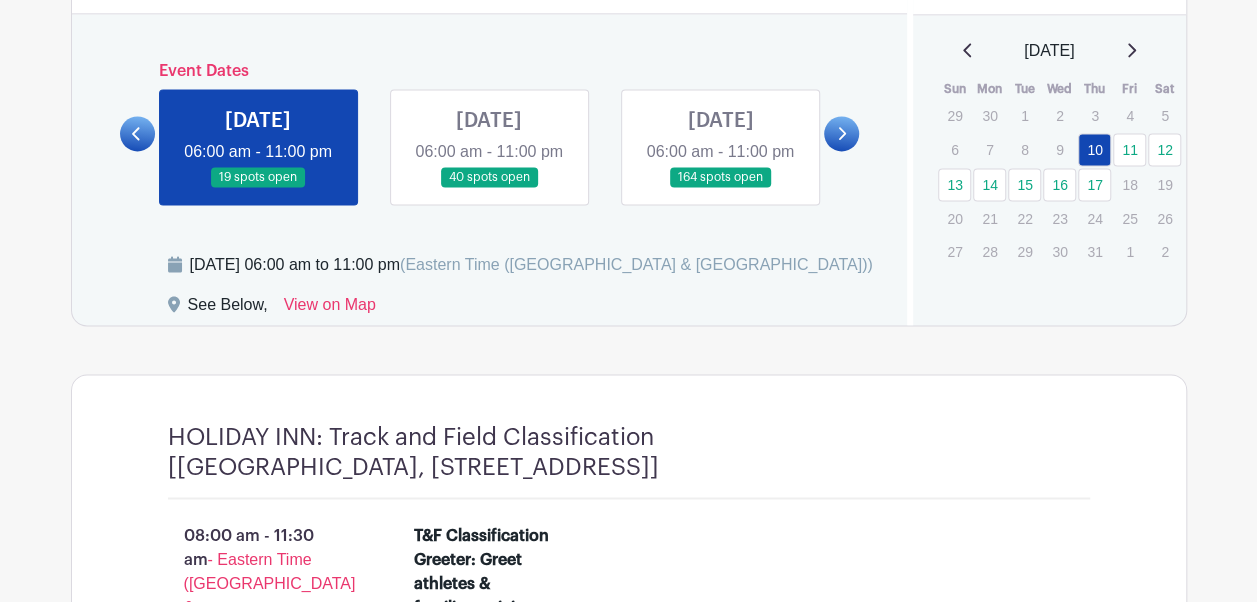 click at bounding box center [258, 188] 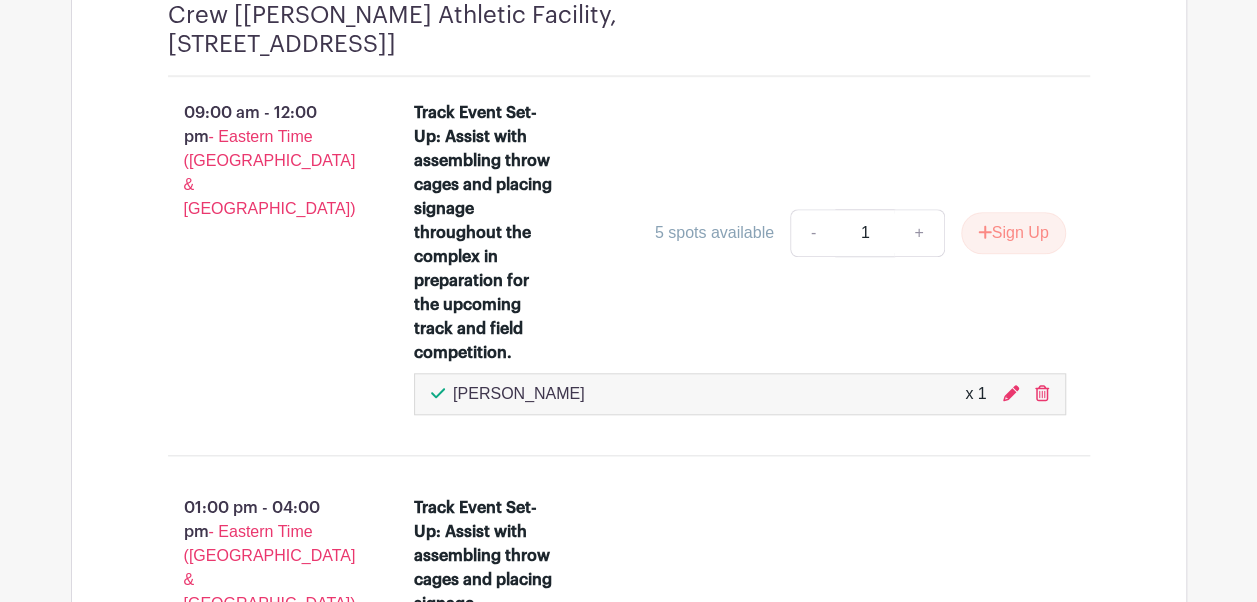 scroll, scrollTop: 4526, scrollLeft: 0, axis: vertical 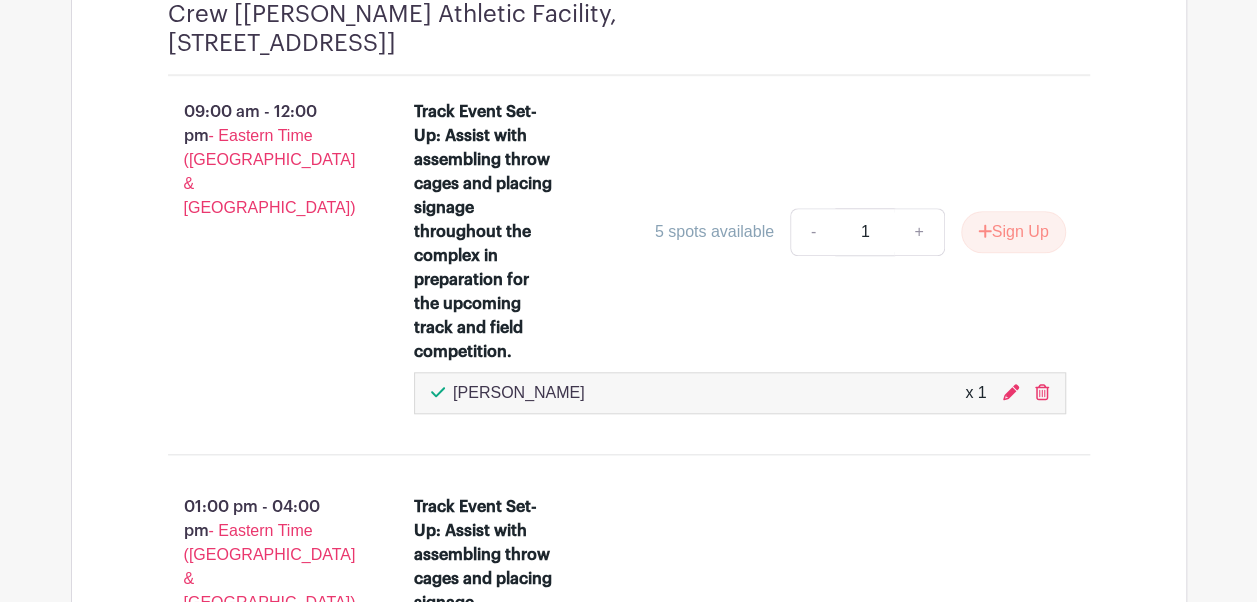 drag, startPoint x: 1042, startPoint y: 439, endPoint x: 1000, endPoint y: 482, distance: 60.108234 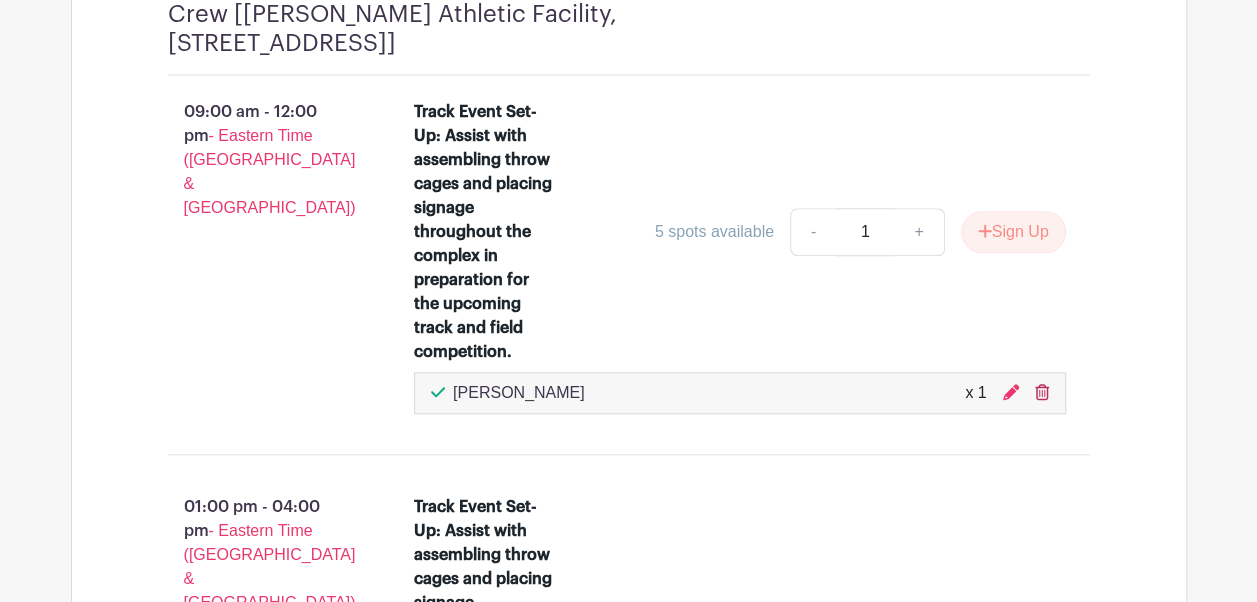 click 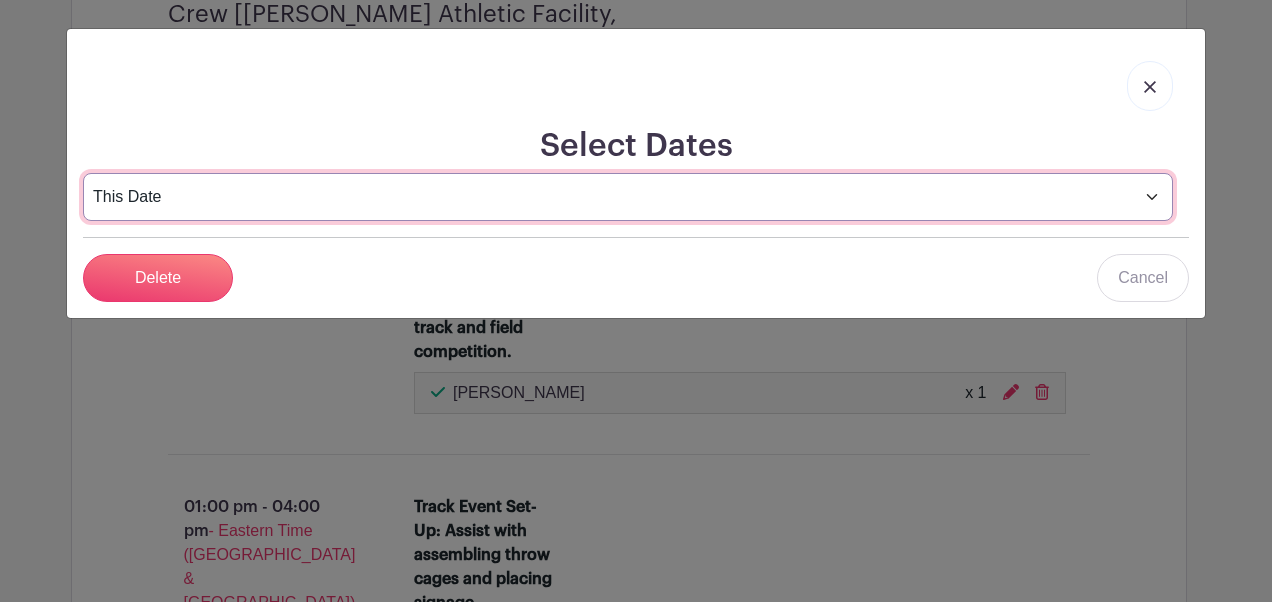 click on "This Date
Select Dates" at bounding box center (628, 197) 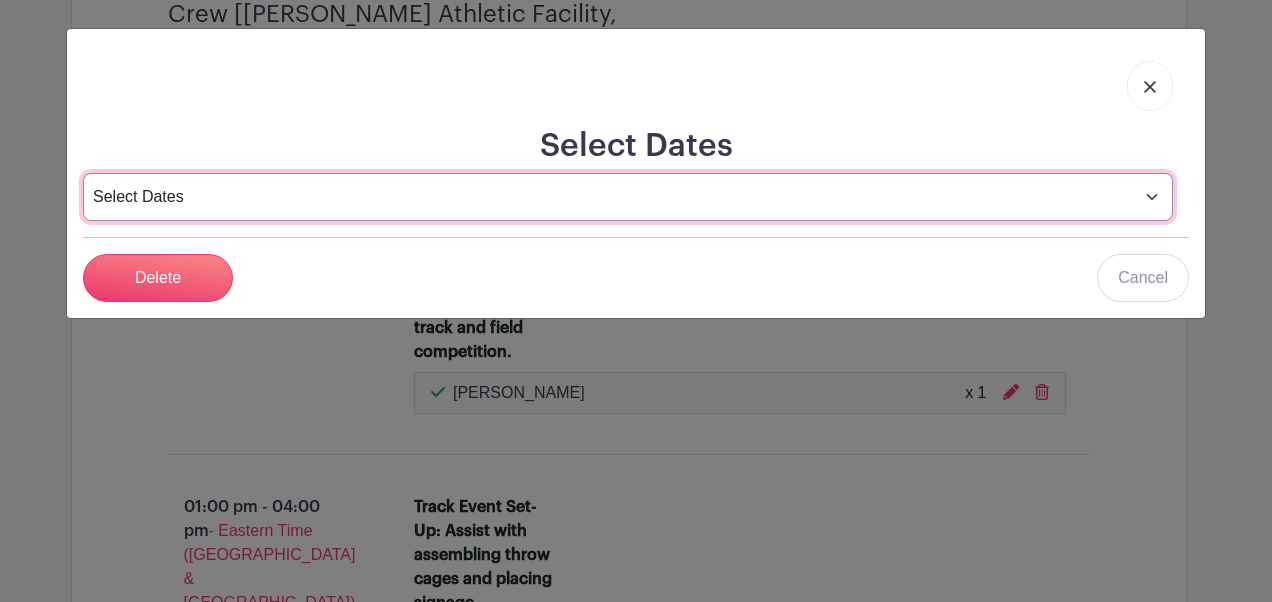 click on "This Date
Select Dates" at bounding box center (628, 197) 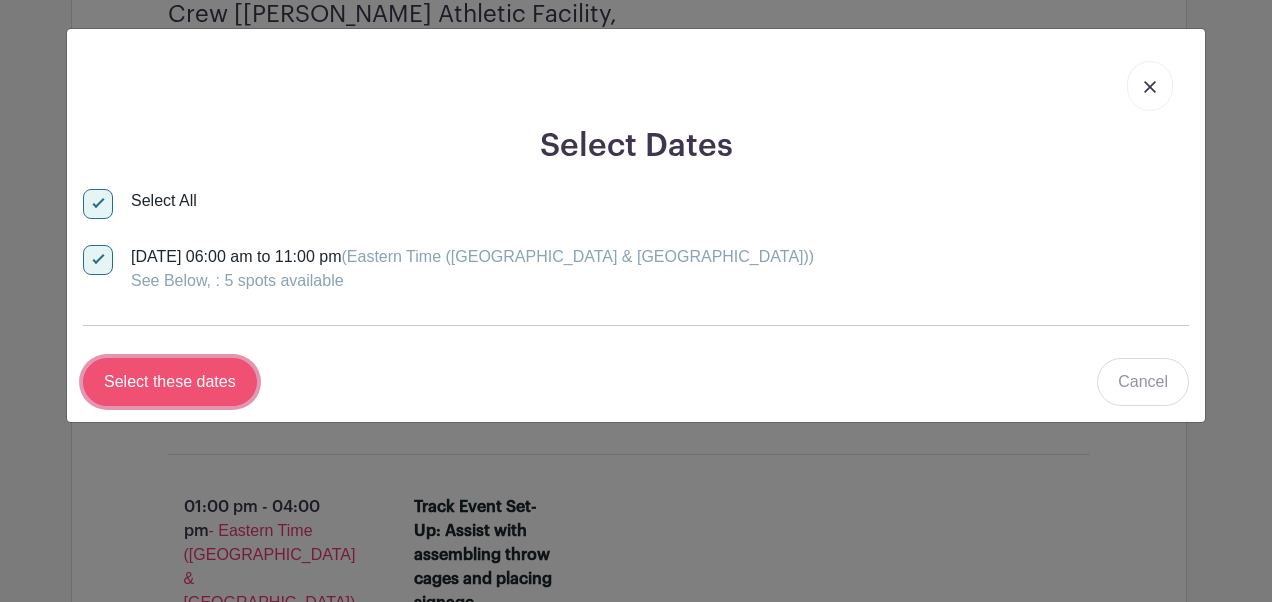 click on "Select these dates" at bounding box center [170, 382] 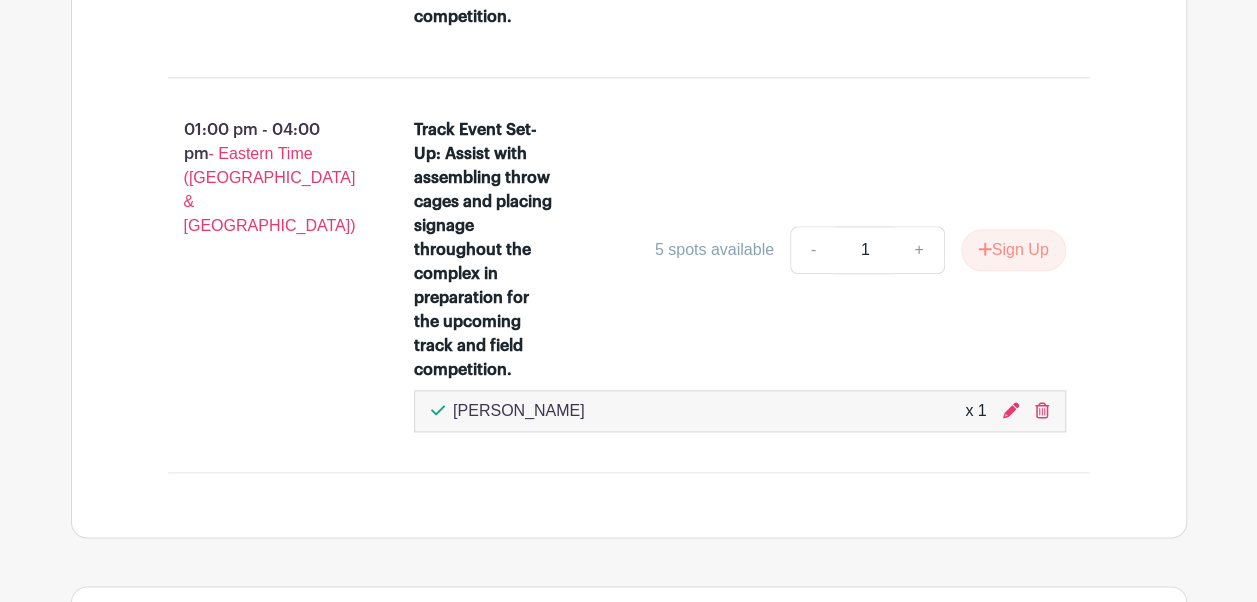 scroll, scrollTop: 4864, scrollLeft: 0, axis: vertical 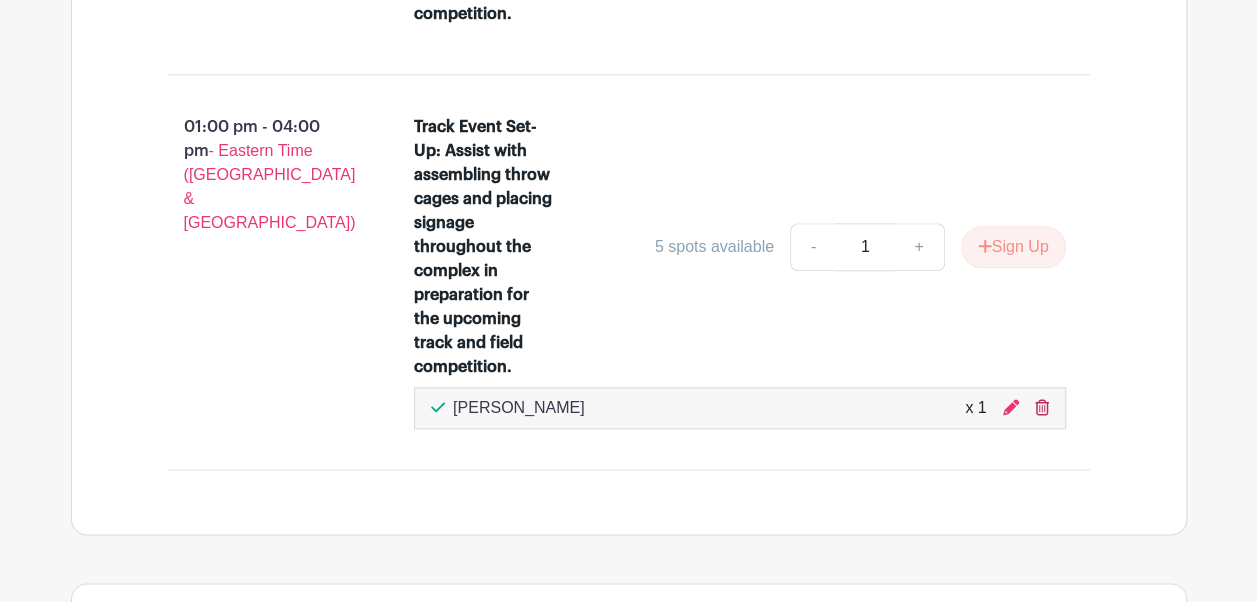 click 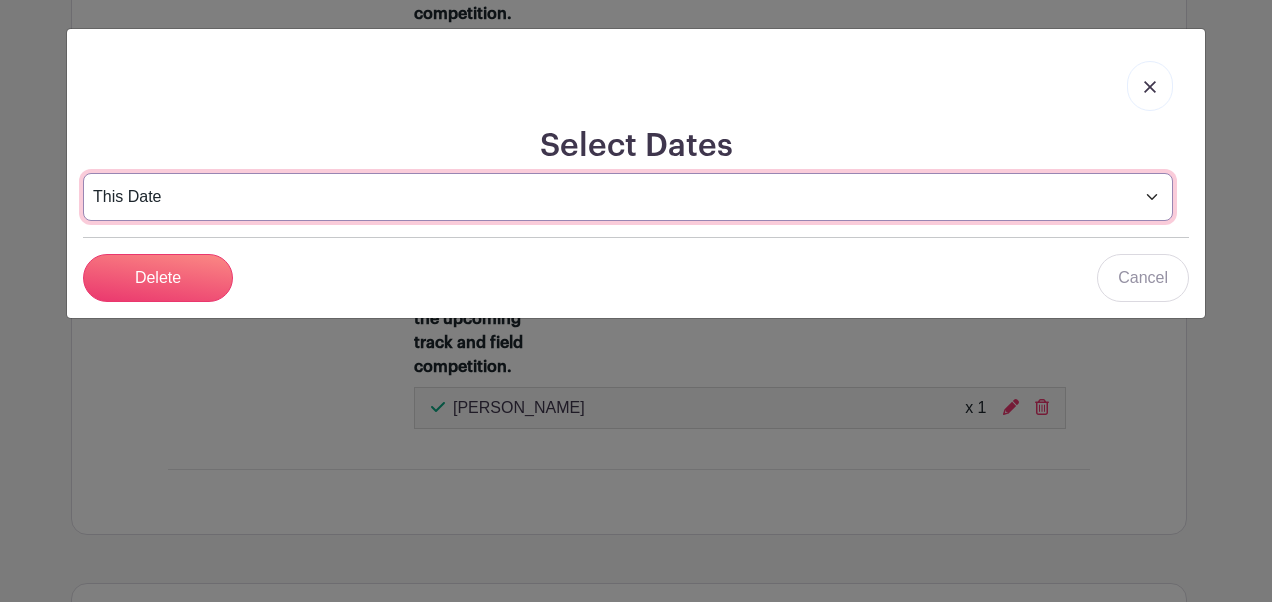 click on "This Date
Select Dates" at bounding box center (628, 197) 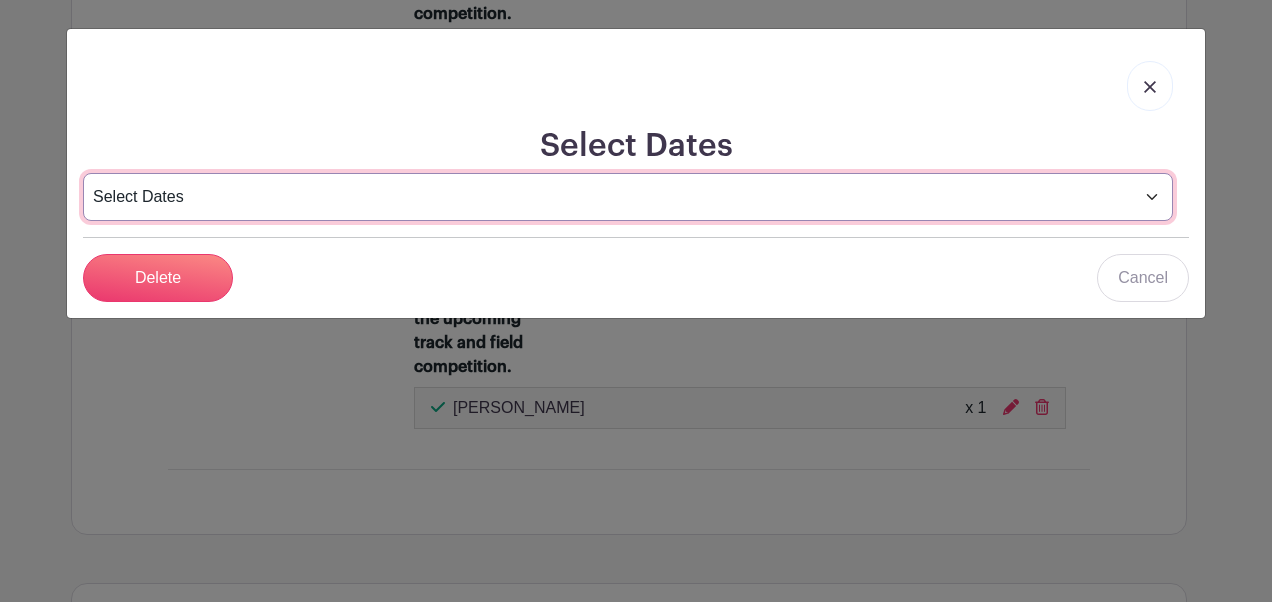 click on "This Date
Select Dates" at bounding box center (628, 197) 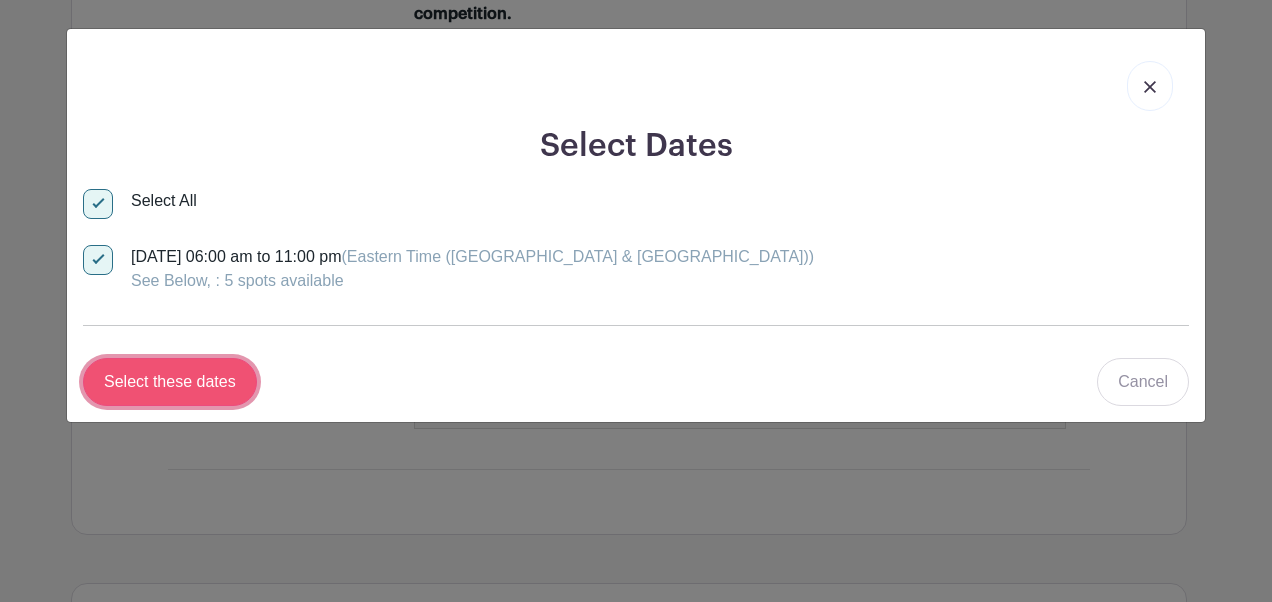 click on "Select these dates" at bounding box center [170, 382] 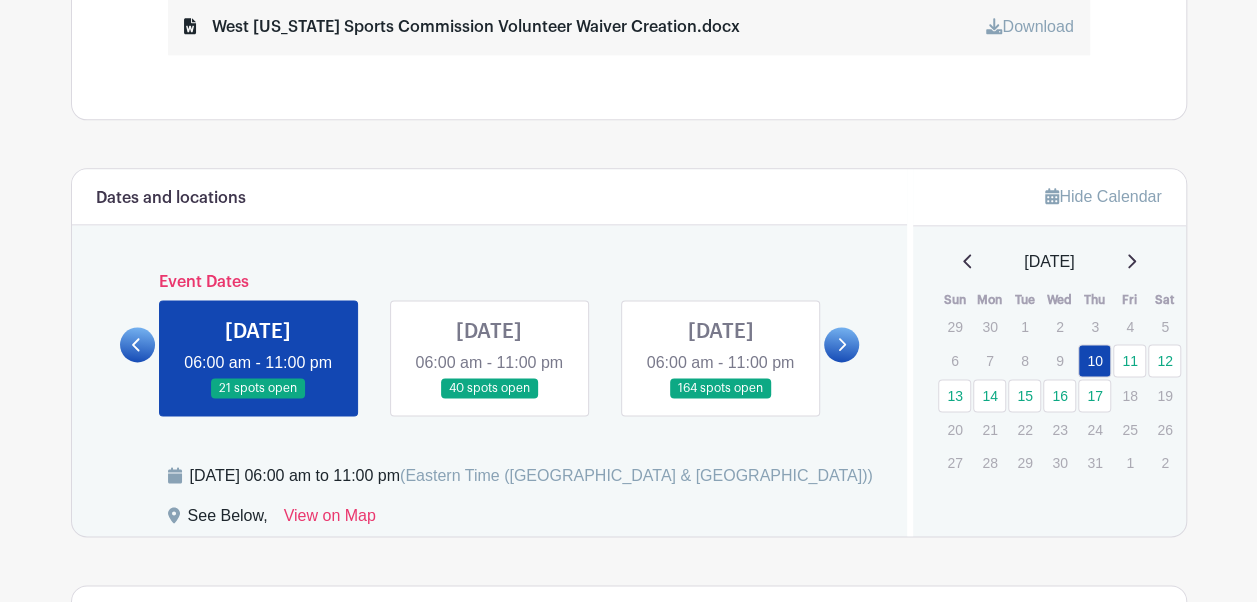 scroll, scrollTop: 1203, scrollLeft: 0, axis: vertical 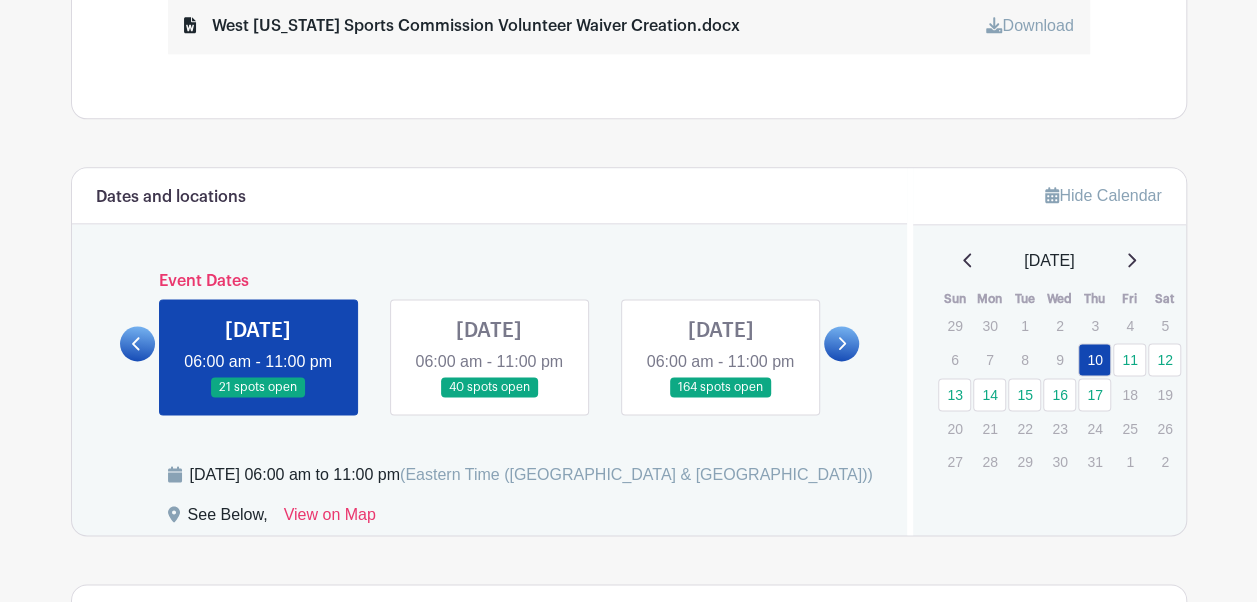 click at bounding box center [841, 343] 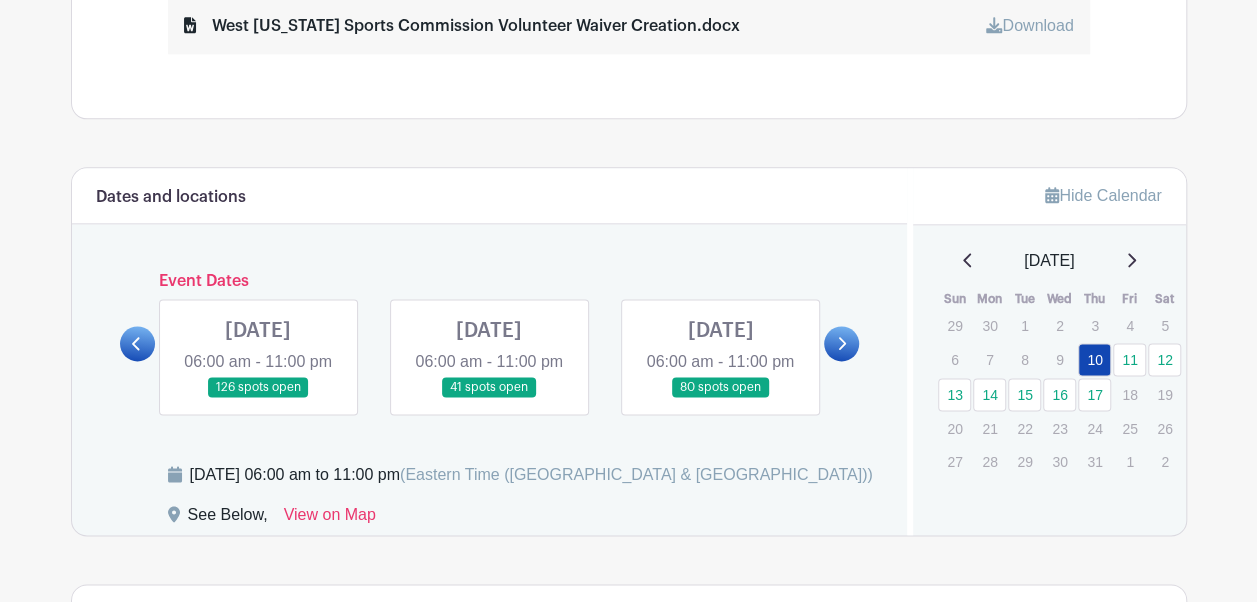 click at bounding box center [489, 398] 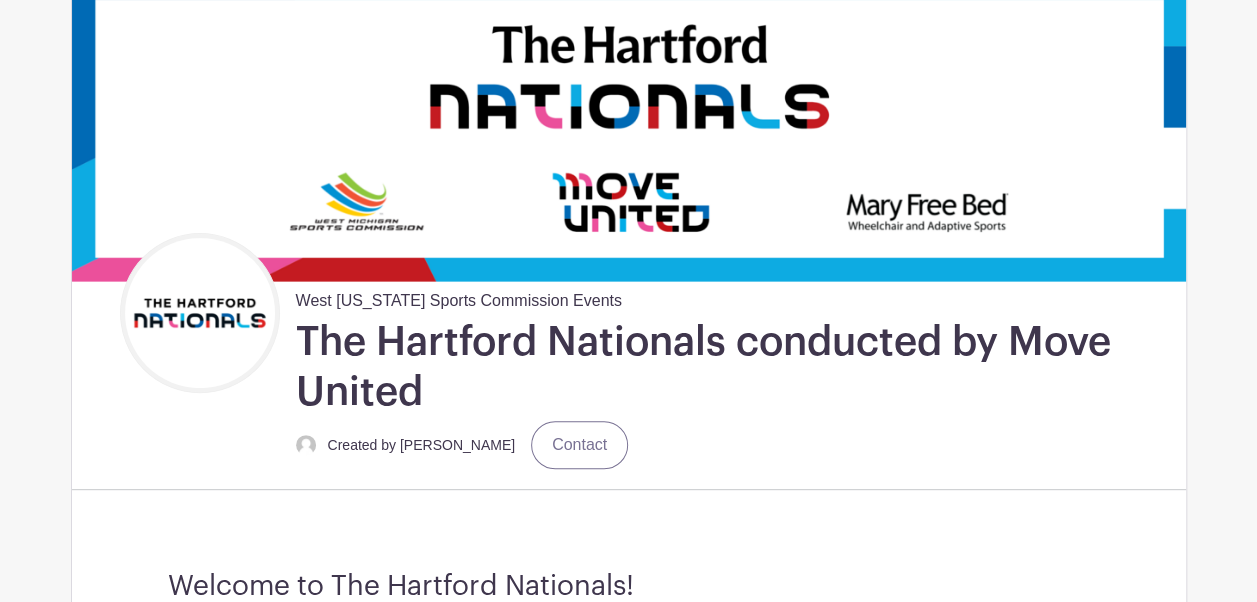 scroll, scrollTop: 0, scrollLeft: 0, axis: both 